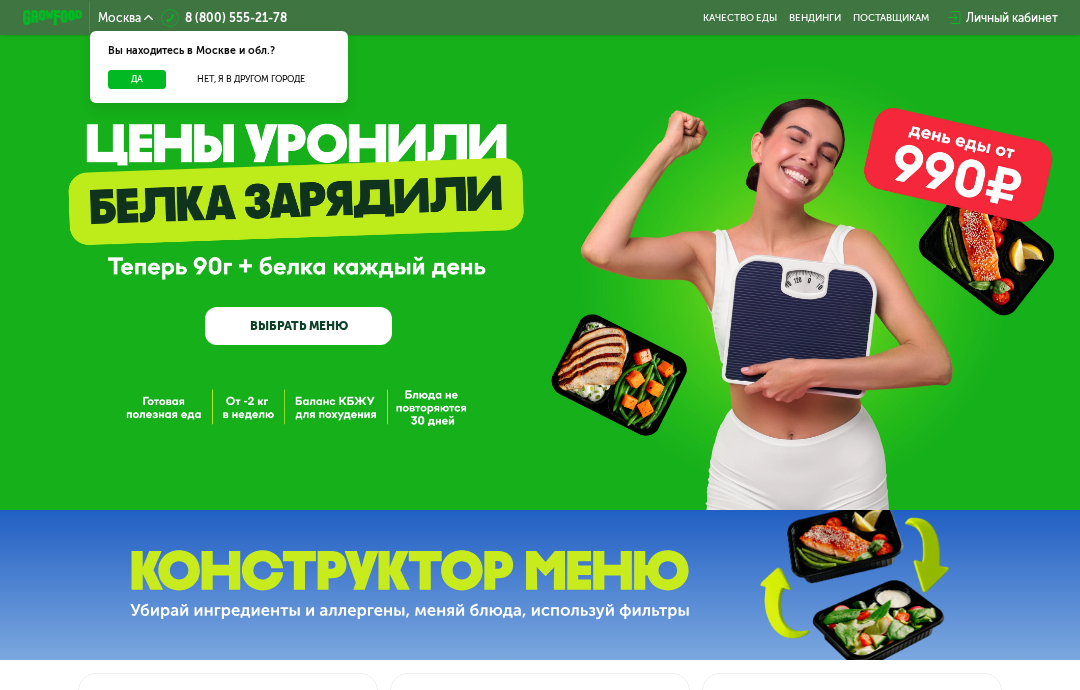 scroll, scrollTop: 0, scrollLeft: 0, axis: both 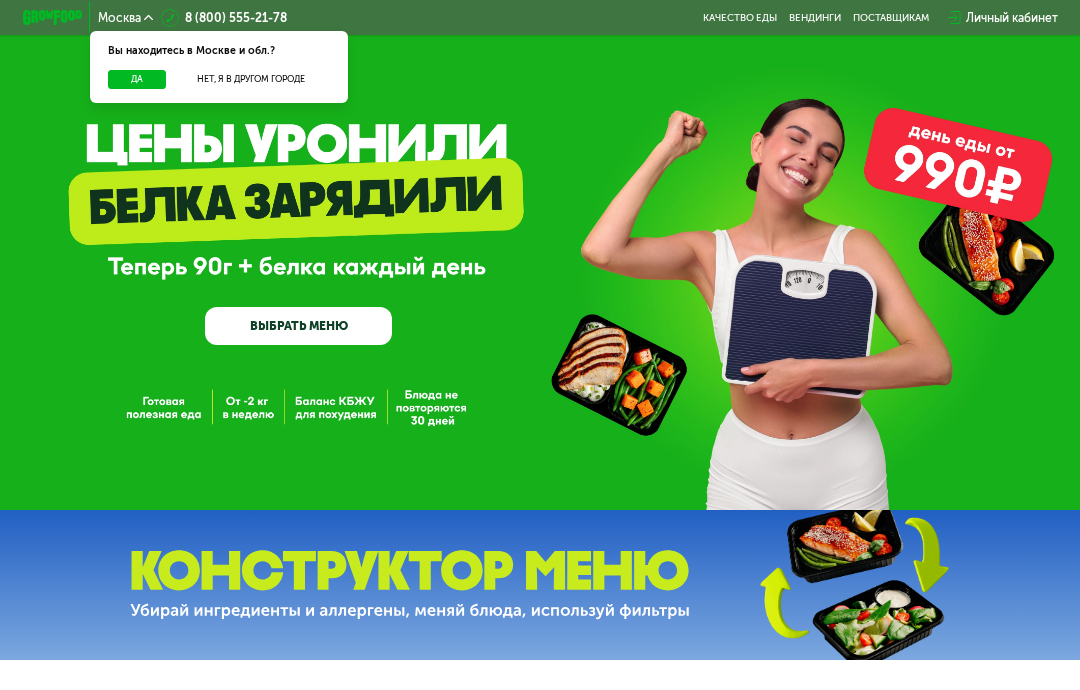 click on "Нет, я в другом городе" at bounding box center [251, 79] 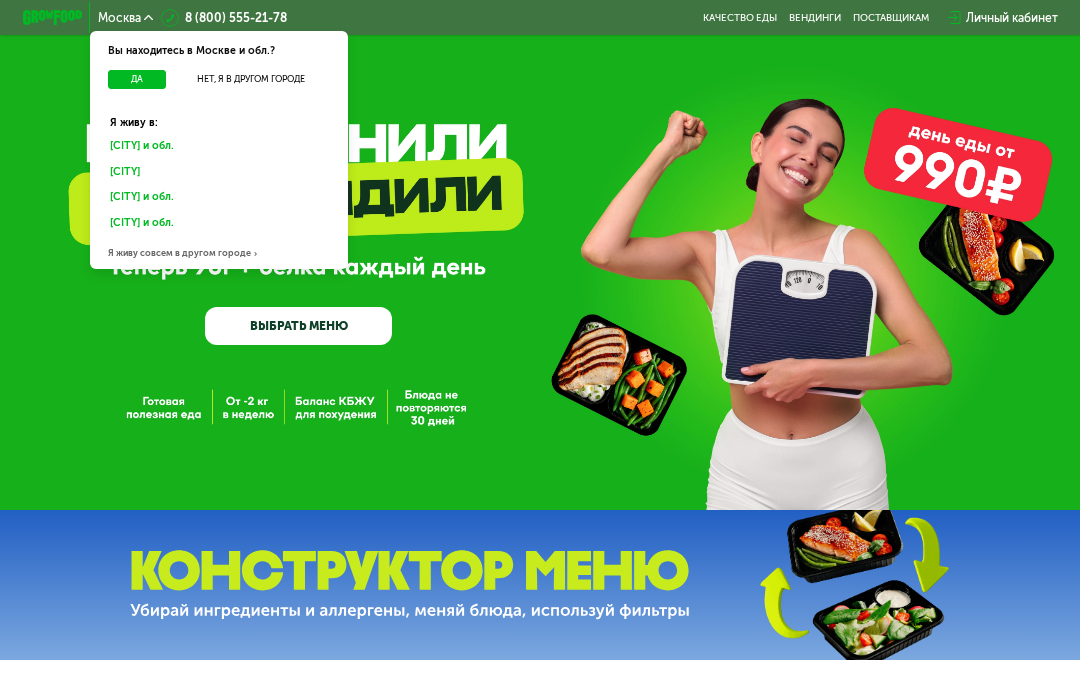 scroll, scrollTop: 25, scrollLeft: 0, axis: vertical 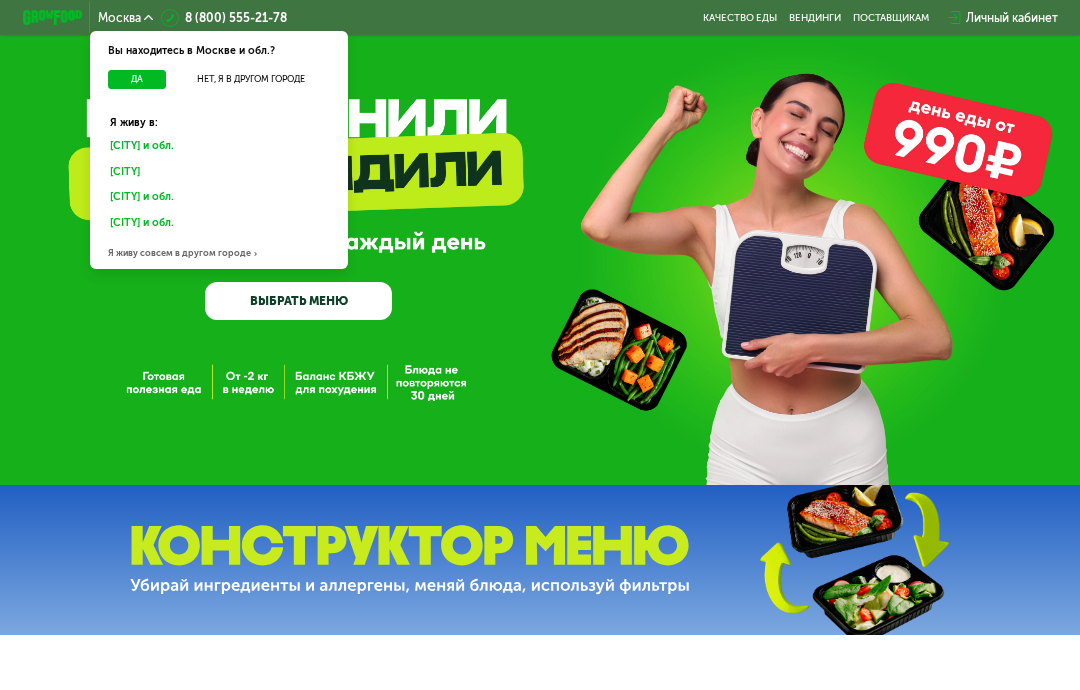click on "Я живу совсем в другом городе" at bounding box center [219, 254] 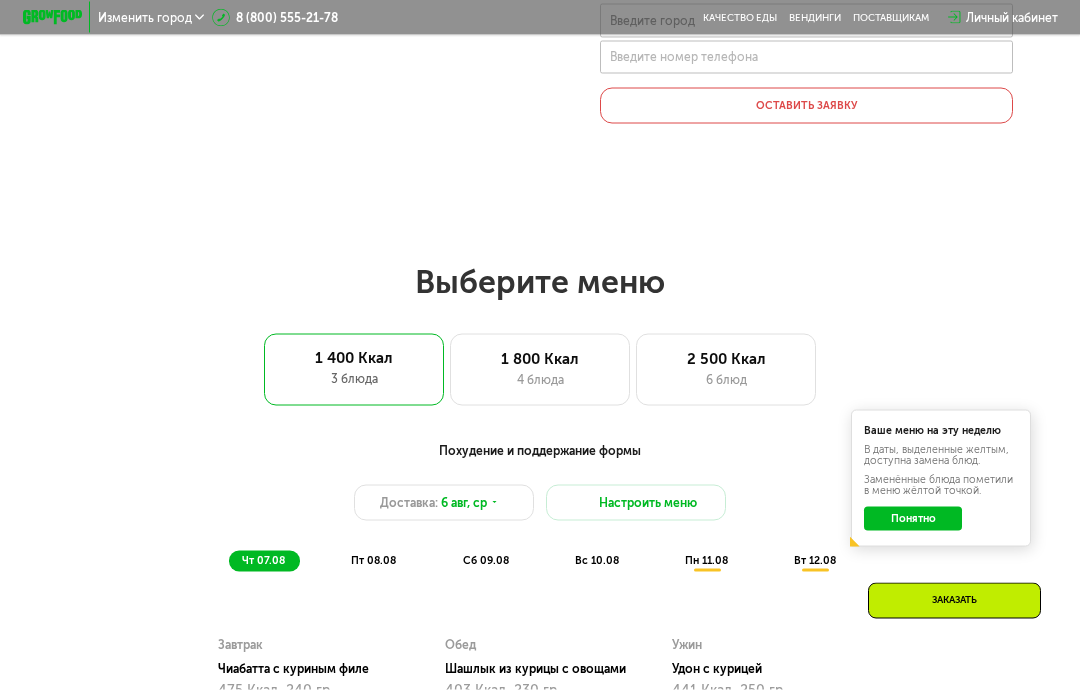 scroll, scrollTop: 280, scrollLeft: 0, axis: vertical 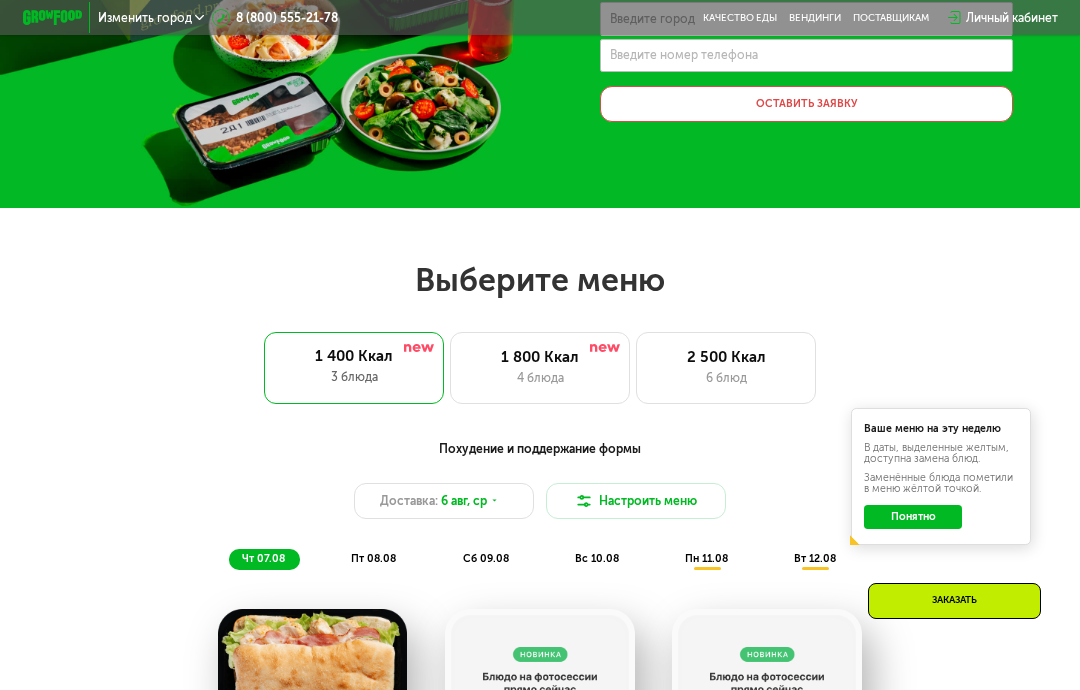 click on "6 блюд" at bounding box center (726, 378) 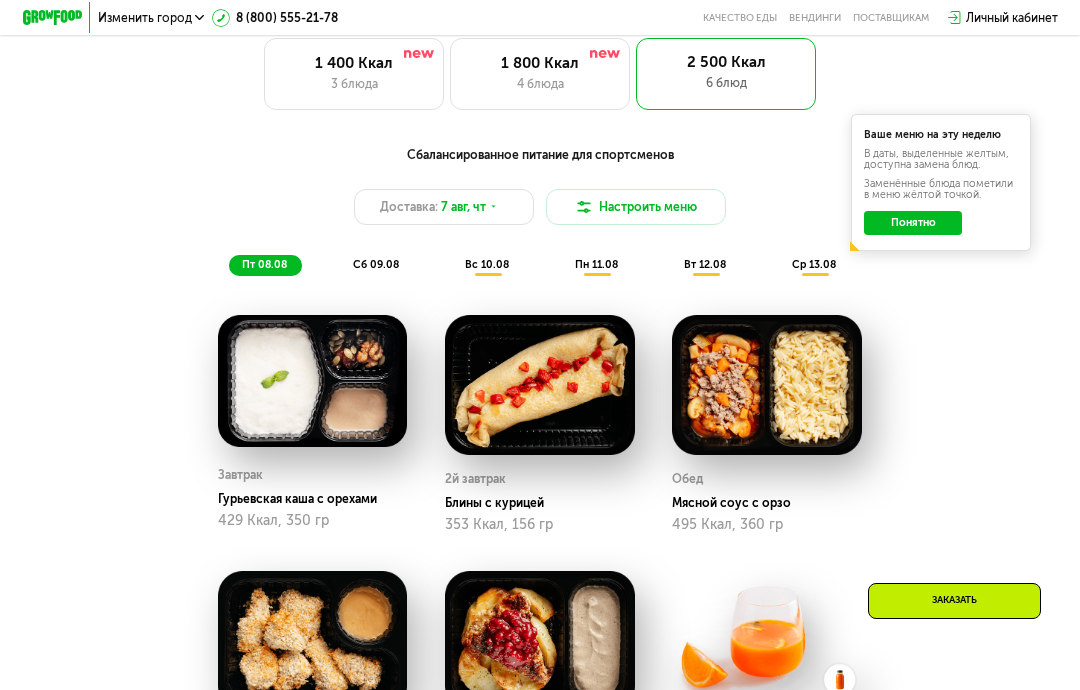 scroll, scrollTop: 553, scrollLeft: 0, axis: vertical 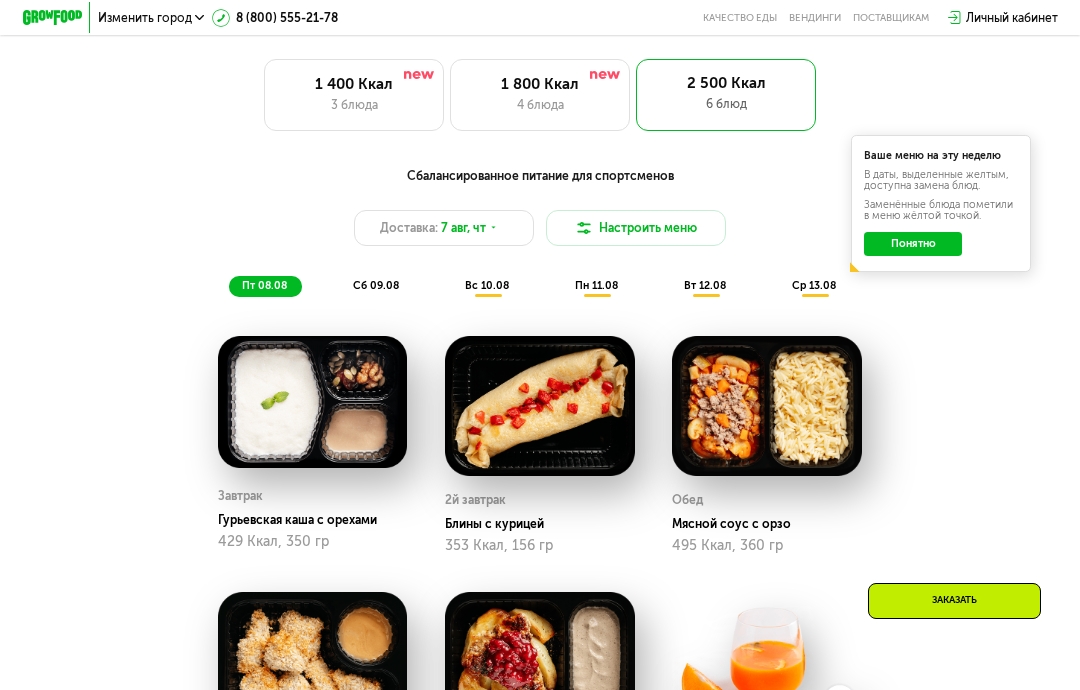 click on "Понятно" 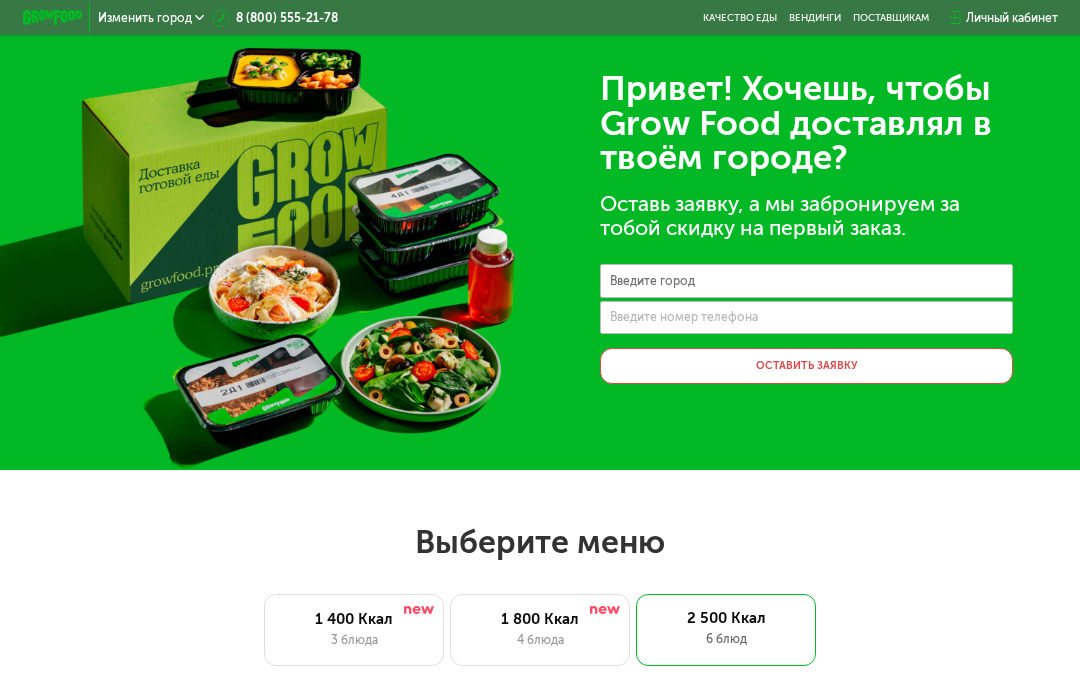 scroll, scrollTop: 0, scrollLeft: 0, axis: both 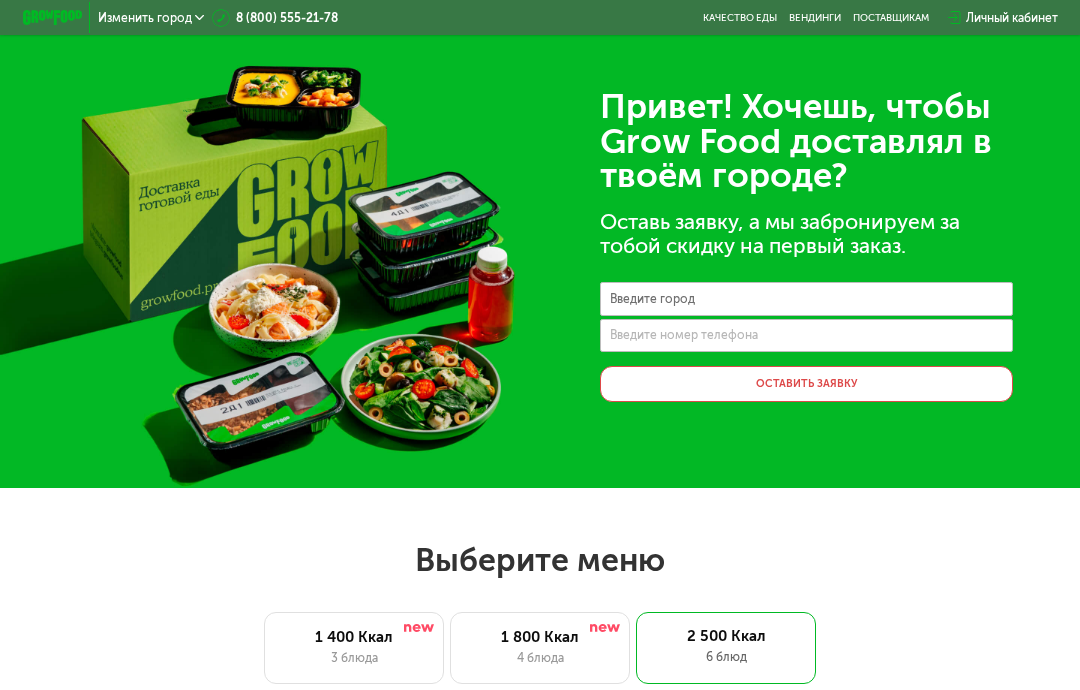 click at bounding box center (52, 18) 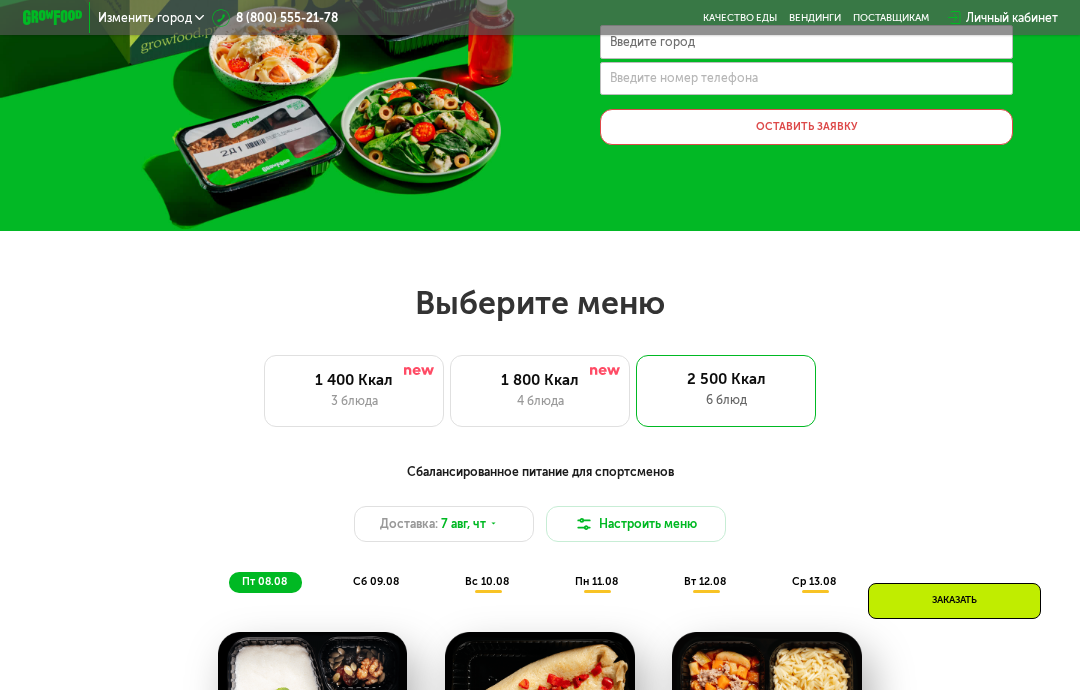 scroll, scrollTop: 267, scrollLeft: 0, axis: vertical 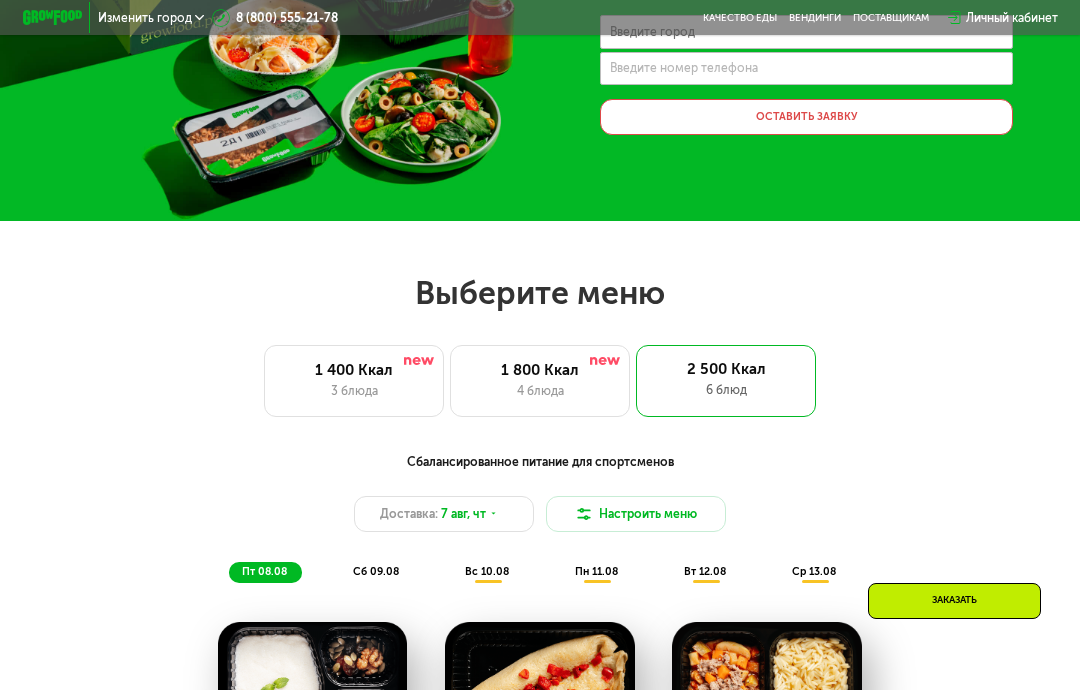 click on "1 400 Ккал" at bounding box center (354, 370) 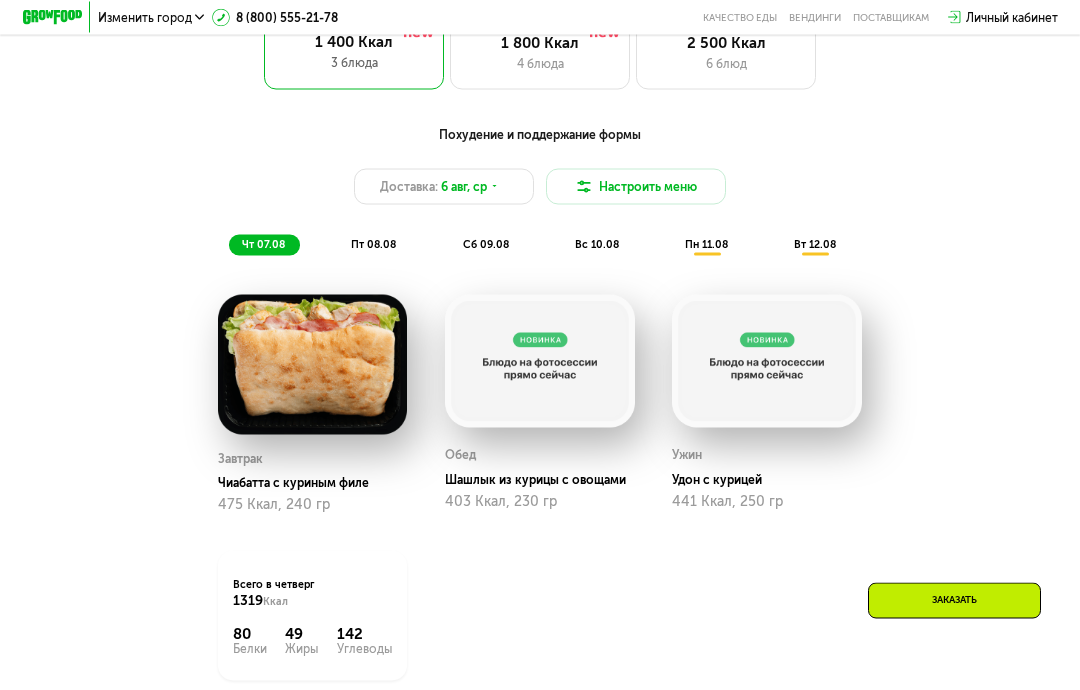 scroll, scrollTop: 576, scrollLeft: 0, axis: vertical 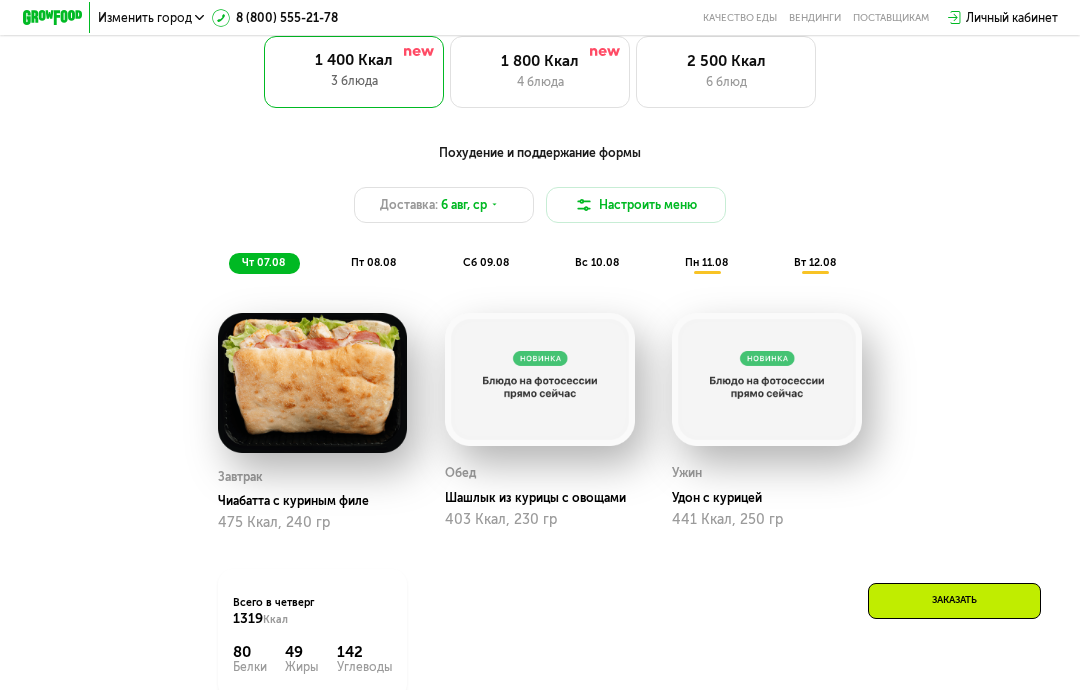 click on "2 500 Ккал 6 блюд" 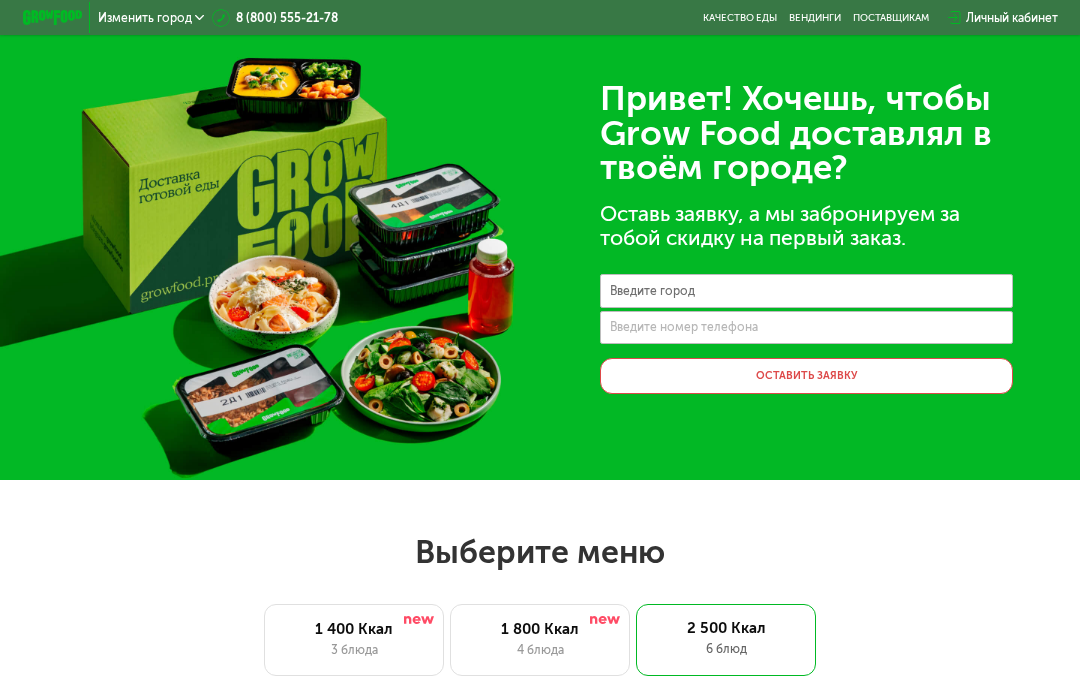 scroll, scrollTop: 0, scrollLeft: 0, axis: both 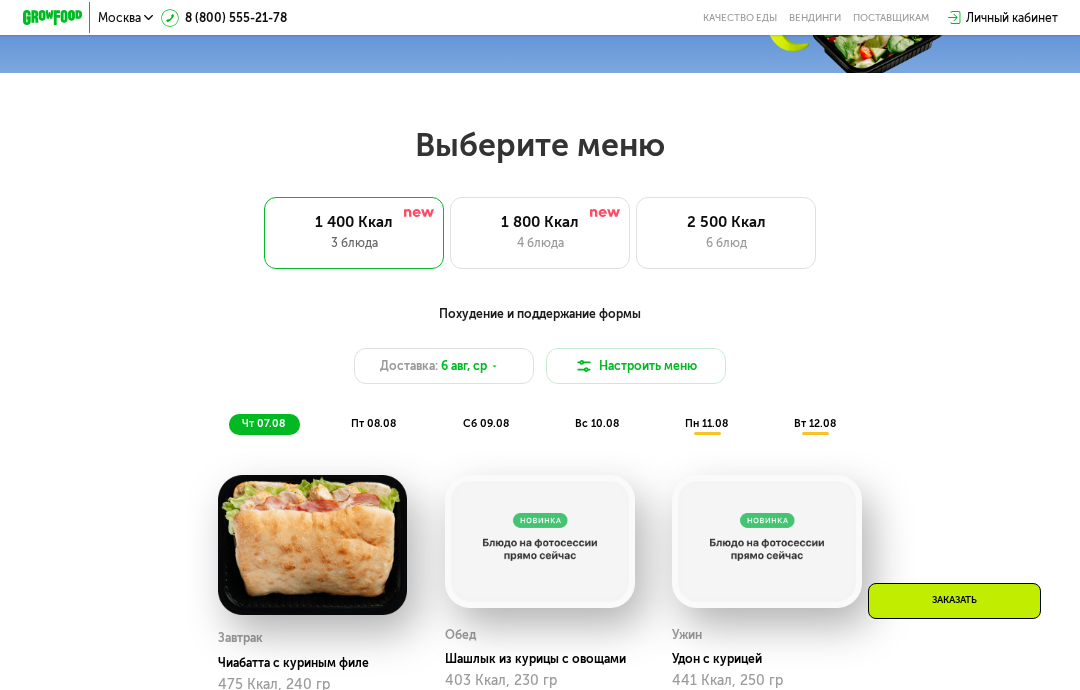 click on "Настроить меню" at bounding box center (636, 366) 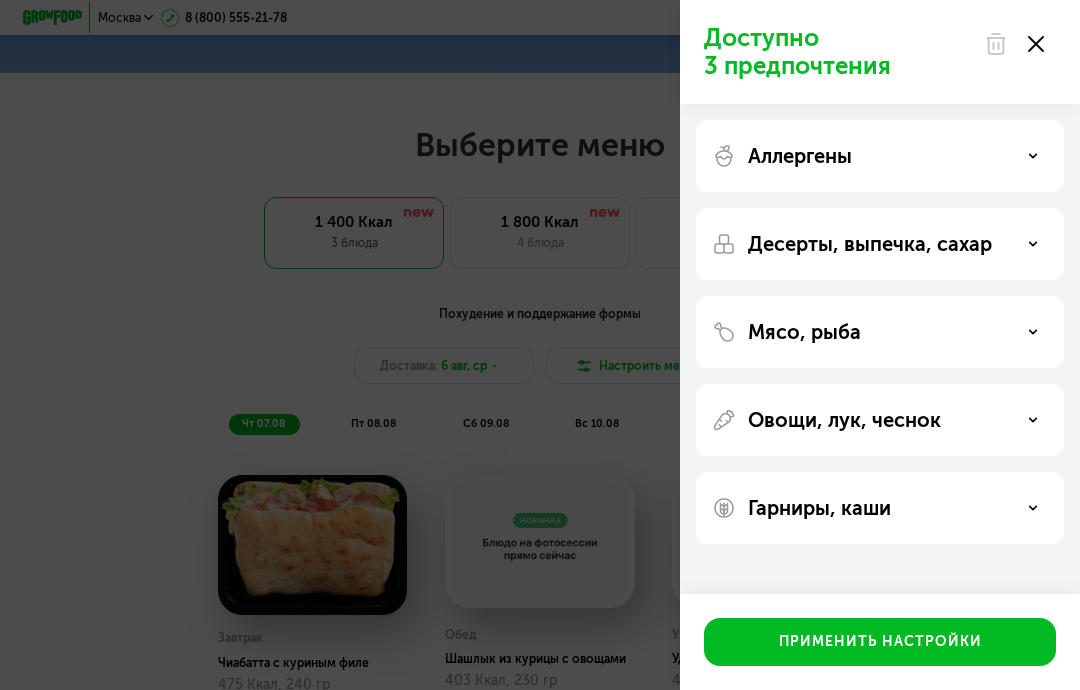 click 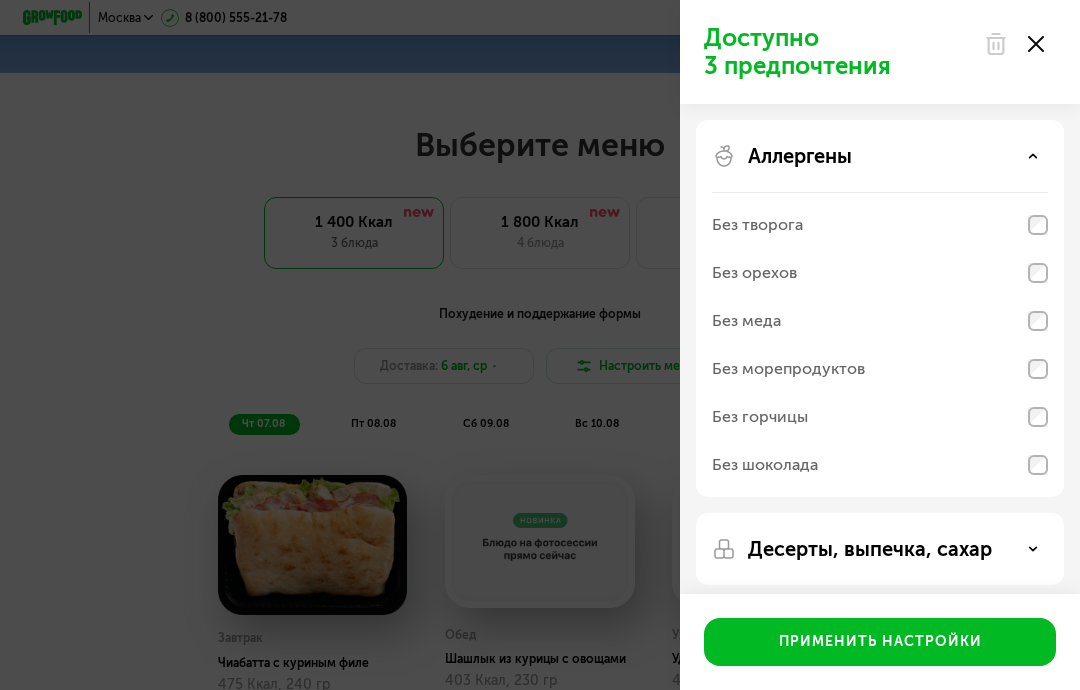 click on "Аллергены" at bounding box center (880, 156) 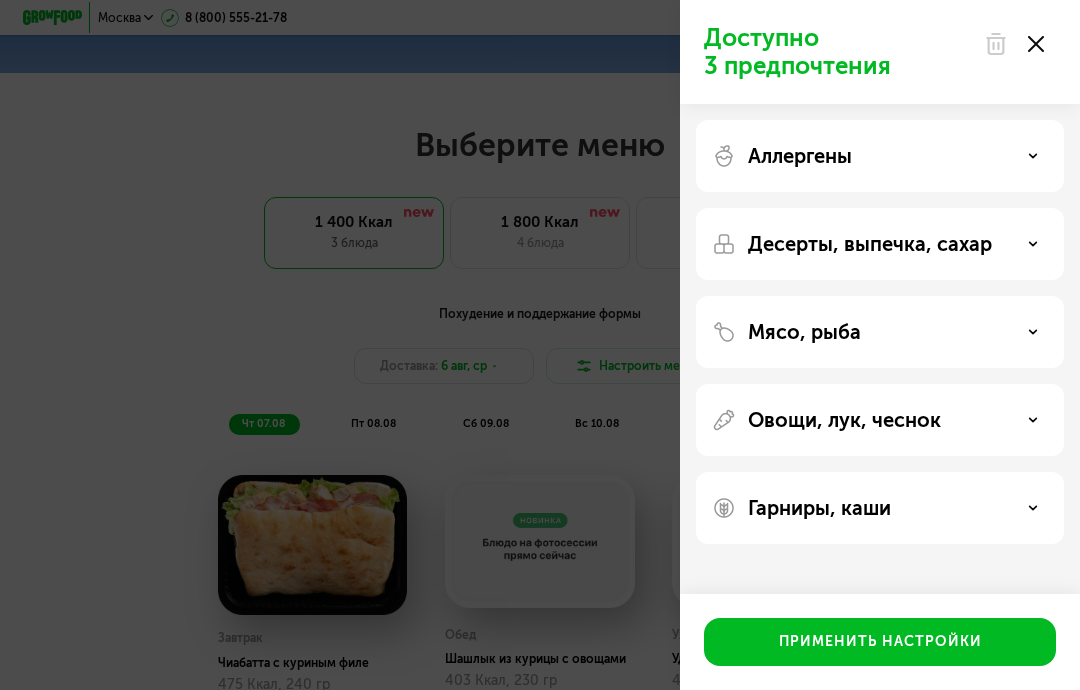 click on "Десерты, выпечка, сахар" 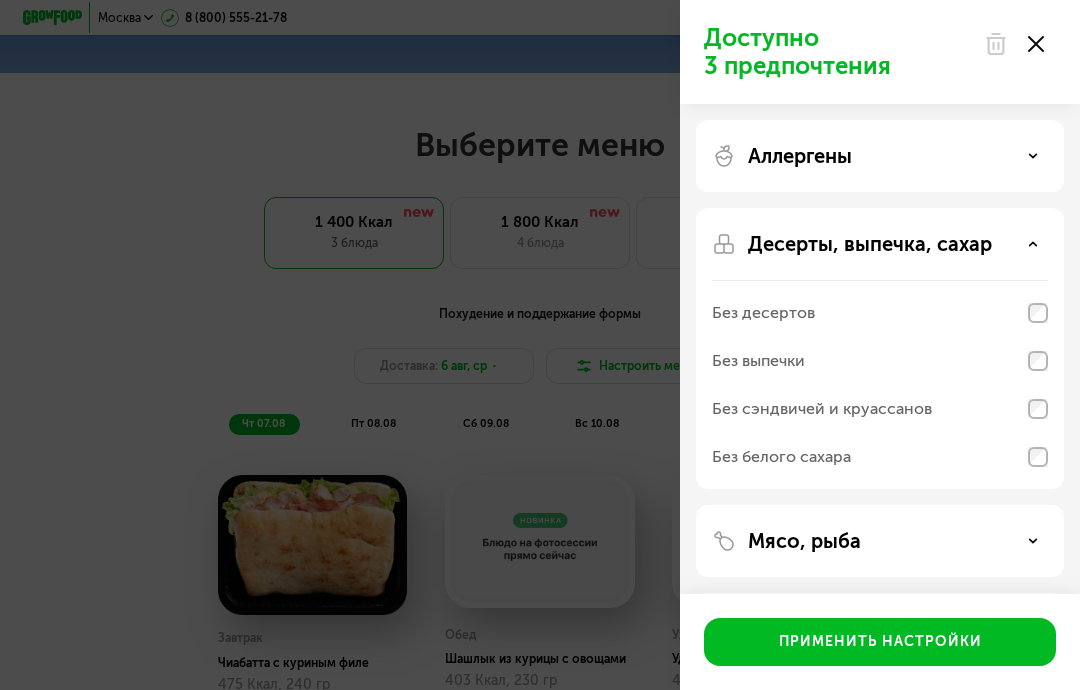 click on "Десерты, выпечка, сахар" at bounding box center [880, 244] 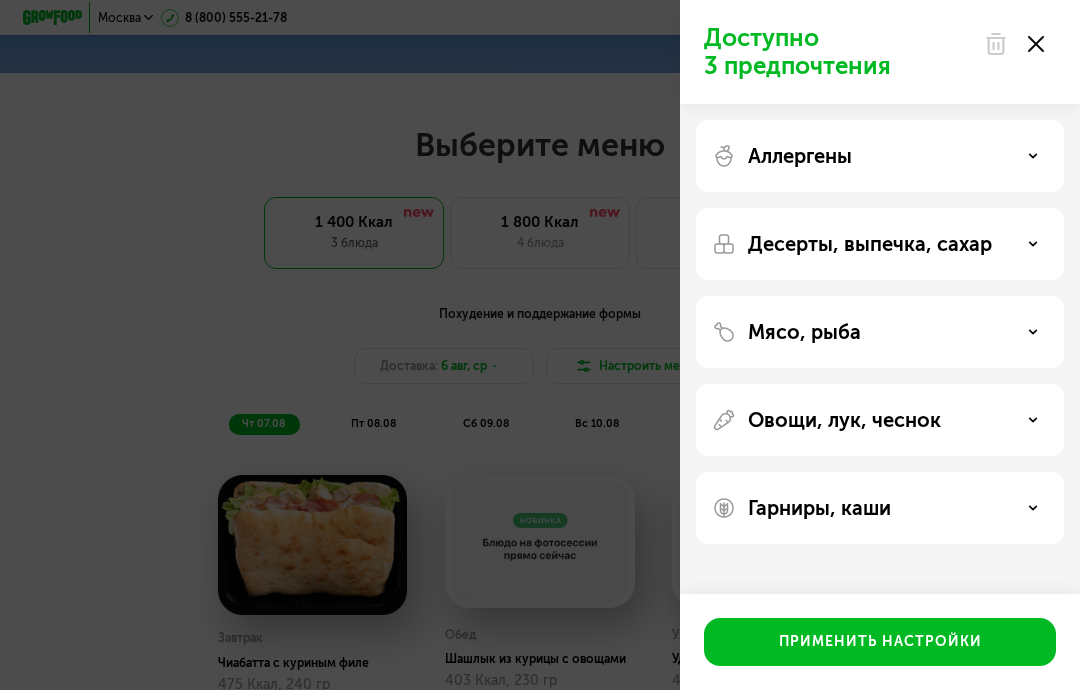 click on "Мясо, рыба" at bounding box center [880, 332] 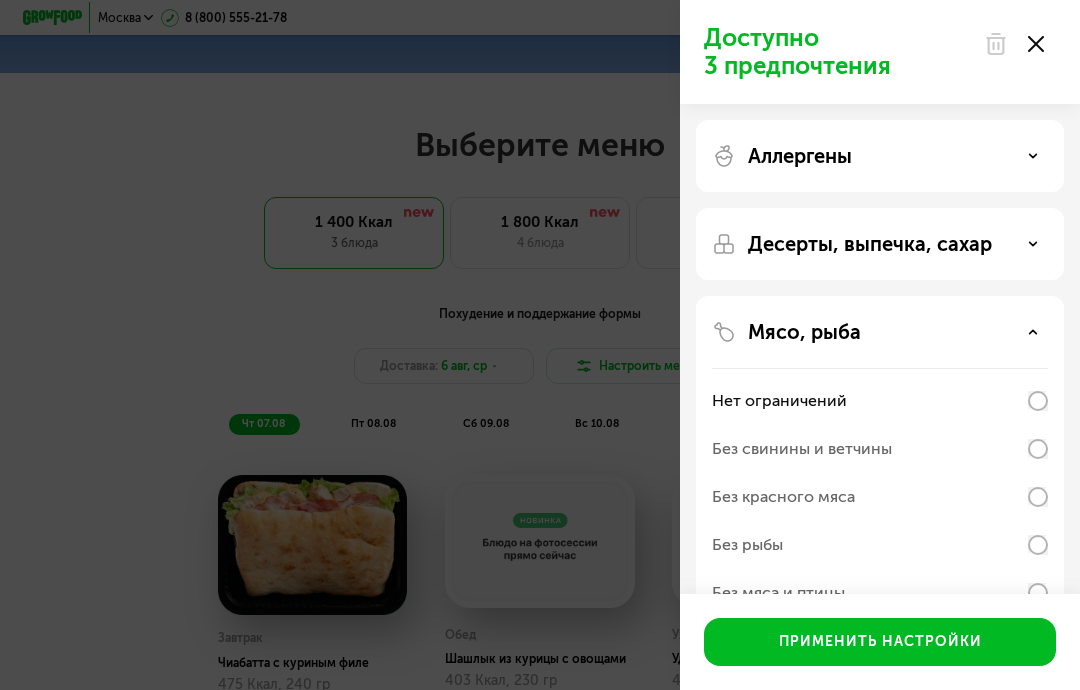 click on "Мясо, рыба Нет ограничений Без свинины и ветчины Без красного мяса Без рыбы Без мяса и птицы" 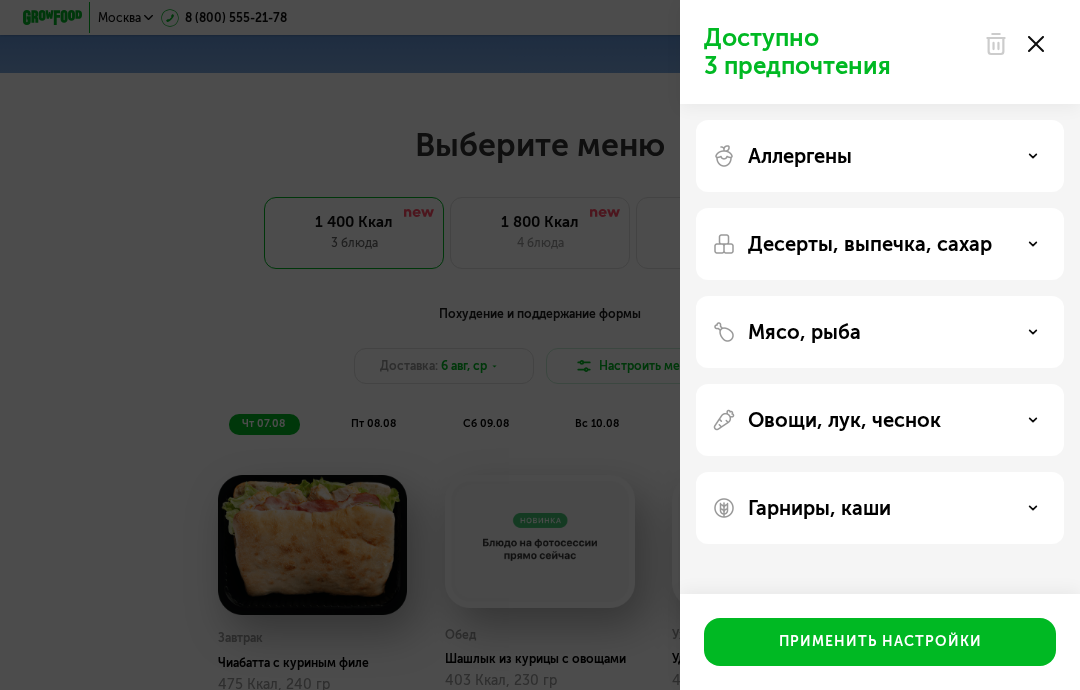 click on "Овощи, лук, чеснок" at bounding box center [880, 420] 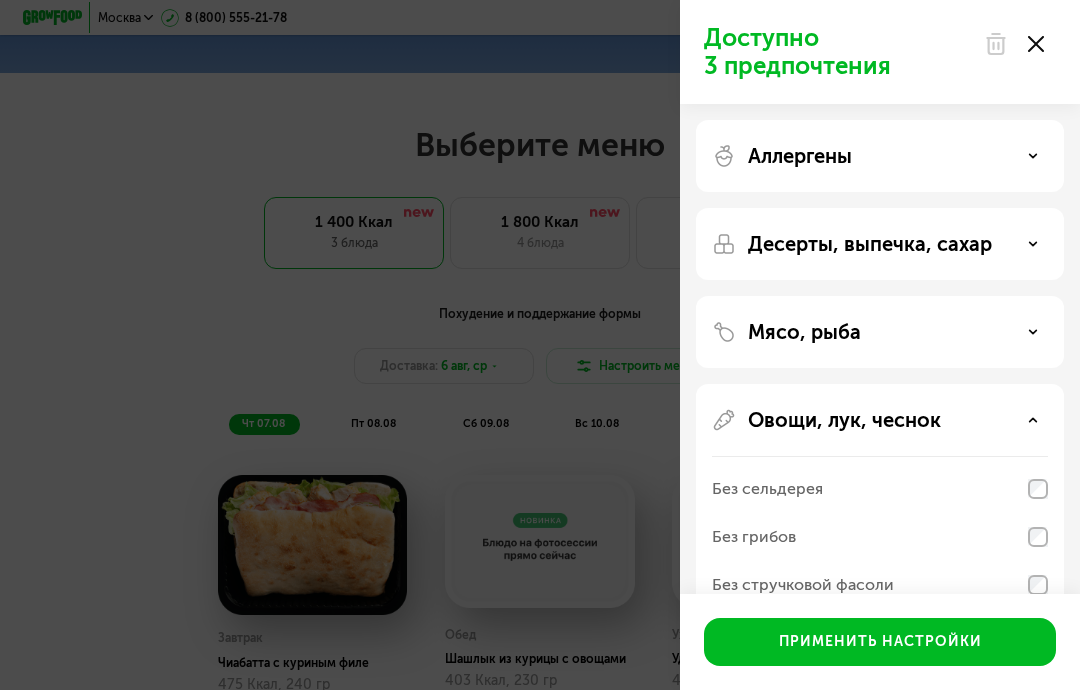 click on "Овощи, лук, чеснок Без сельдерея Без грибов Без стручковой фасоли Без брокколи Без кабачков Без лука Без чеснока" 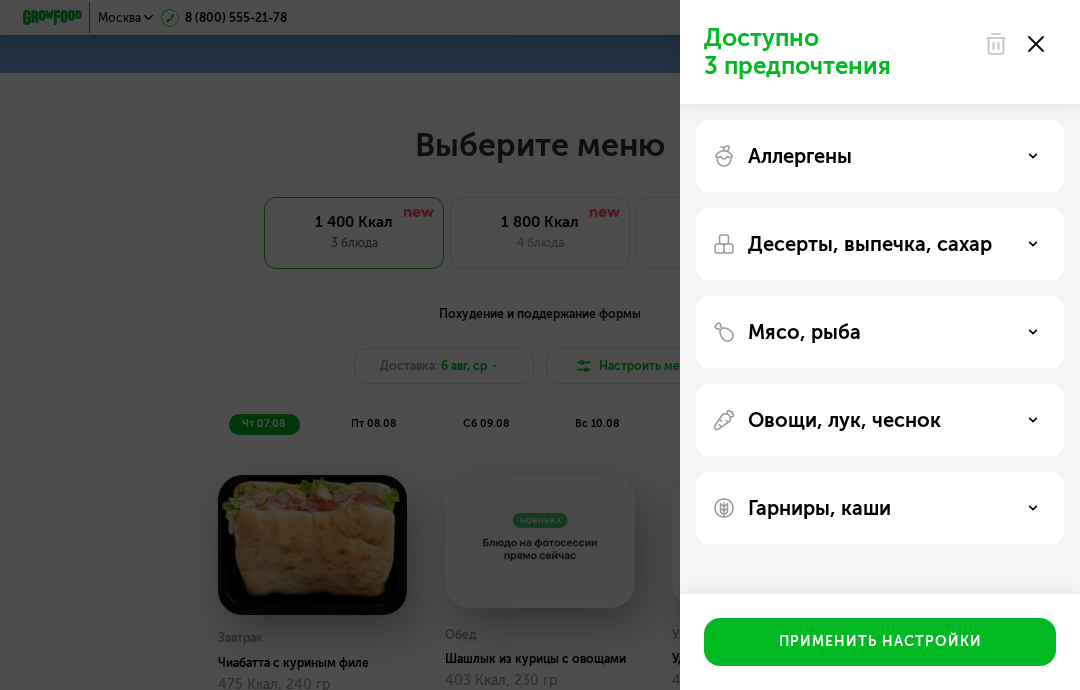 click 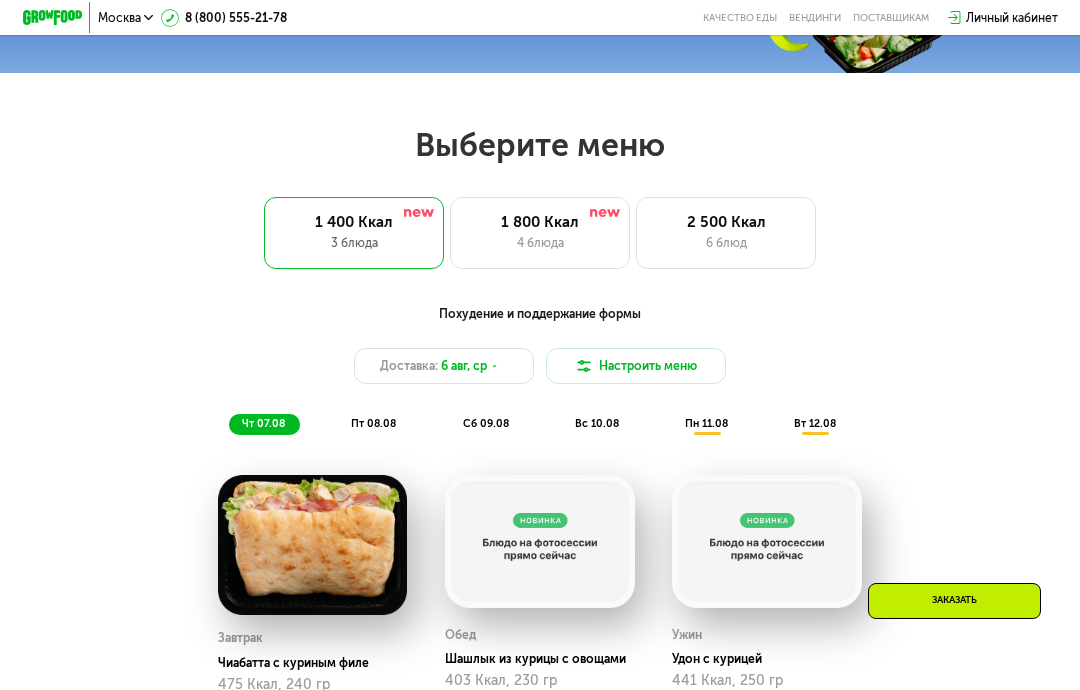 click on "Настроить меню" at bounding box center (636, 366) 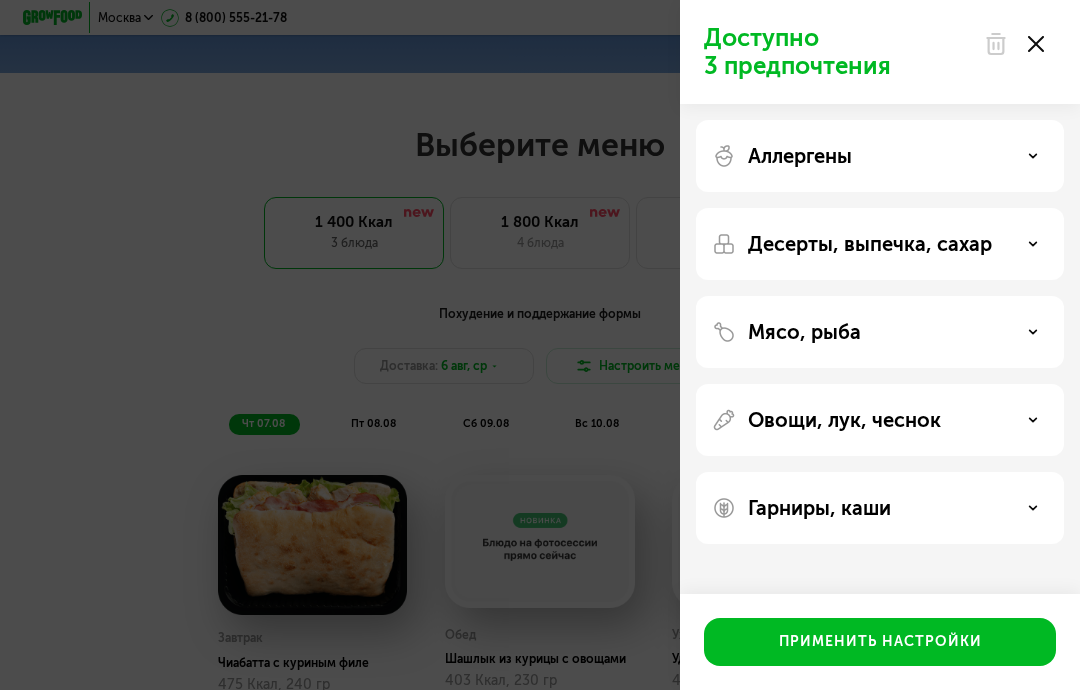 click at bounding box center (1014, 44) 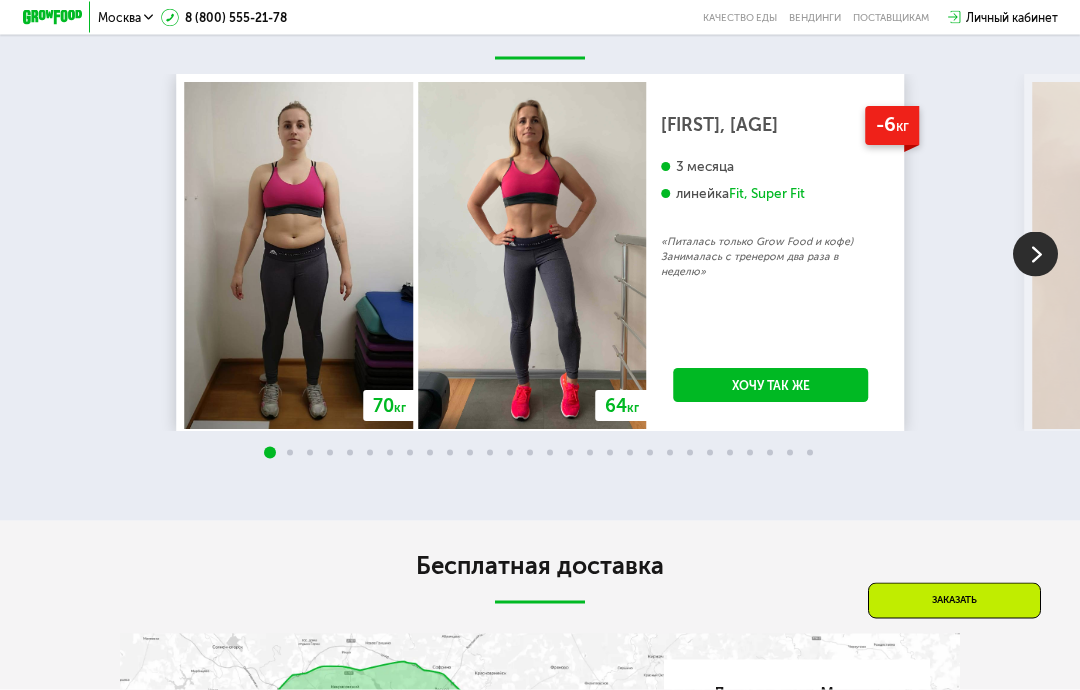 scroll, scrollTop: 2735, scrollLeft: 0, axis: vertical 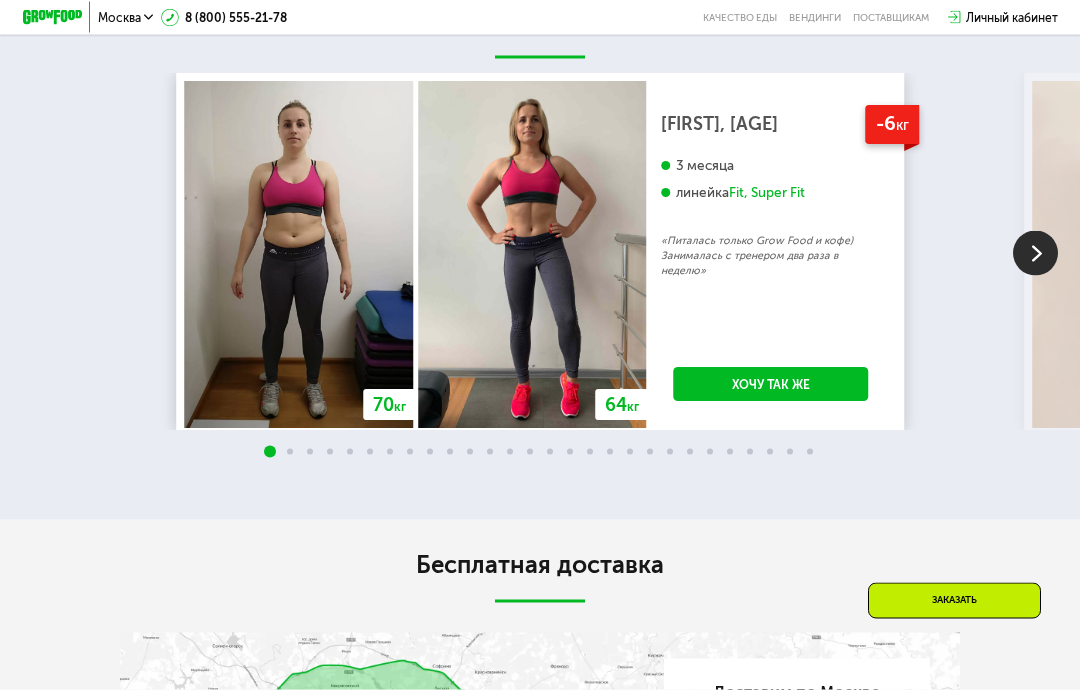 click at bounding box center [1035, 253] 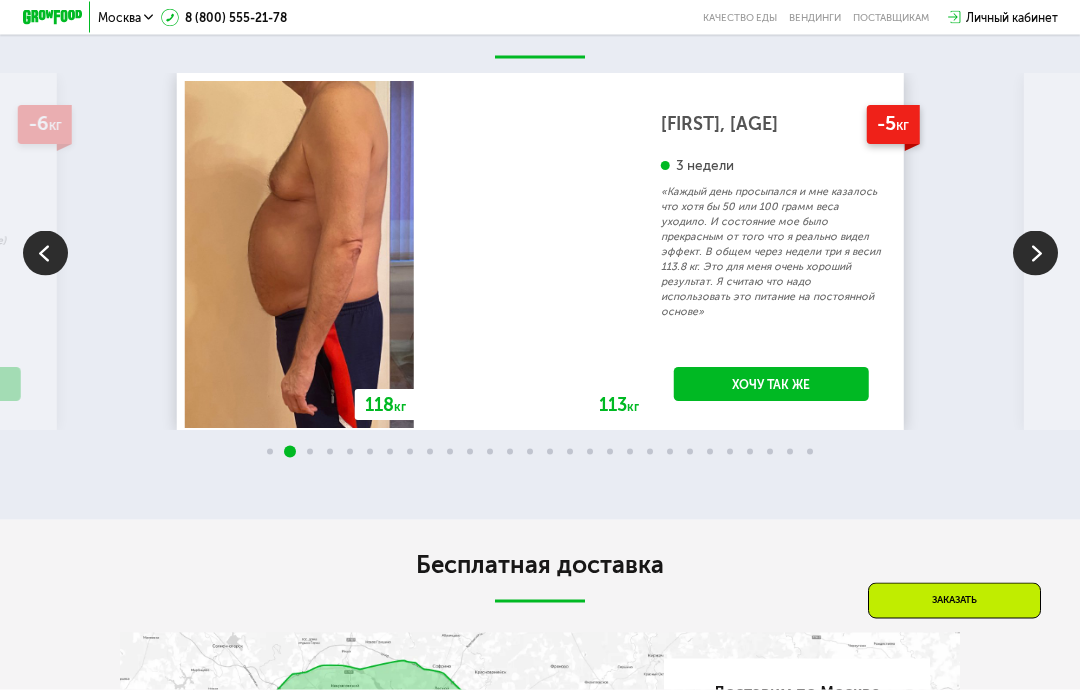 scroll, scrollTop: 2736, scrollLeft: 0, axis: vertical 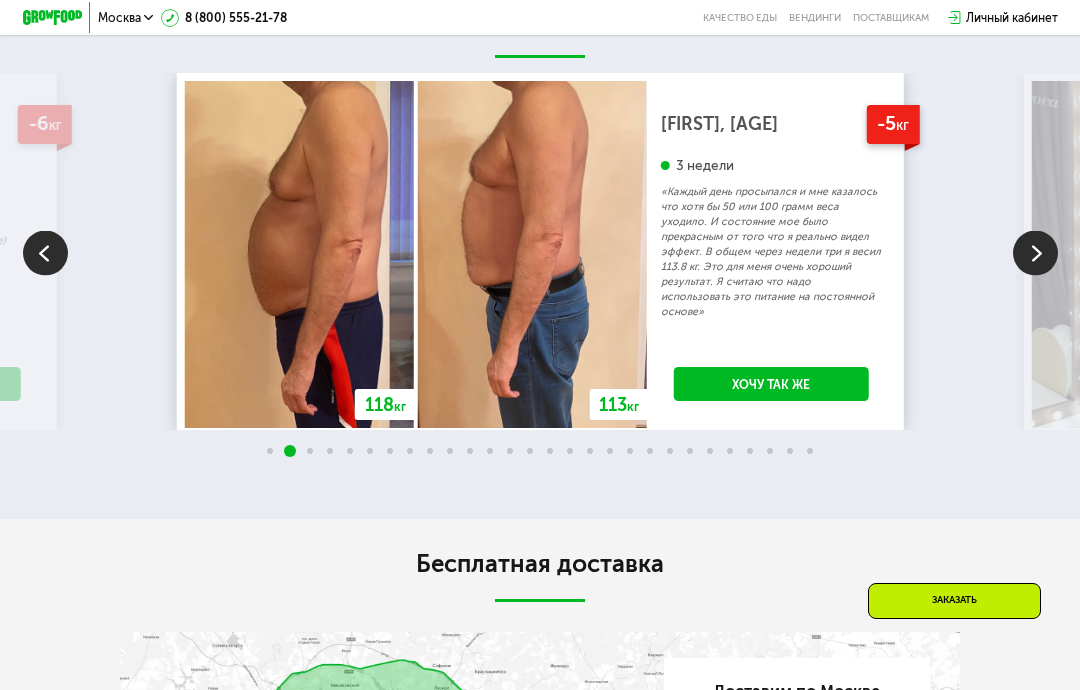click at bounding box center [1035, 252] 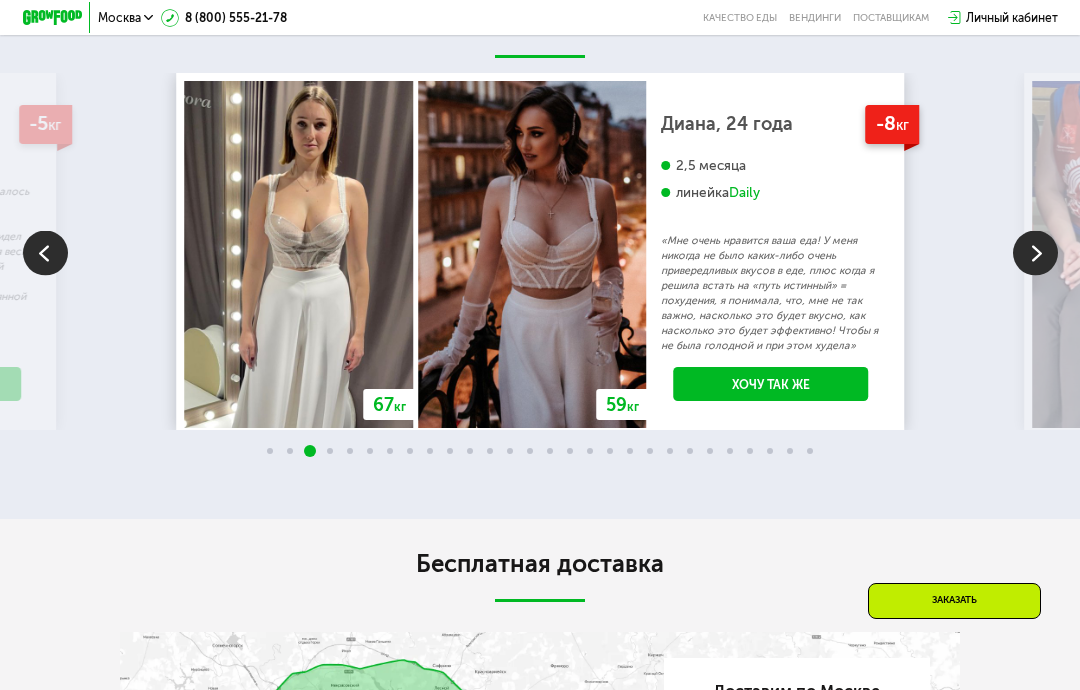 click at bounding box center (1035, 252) 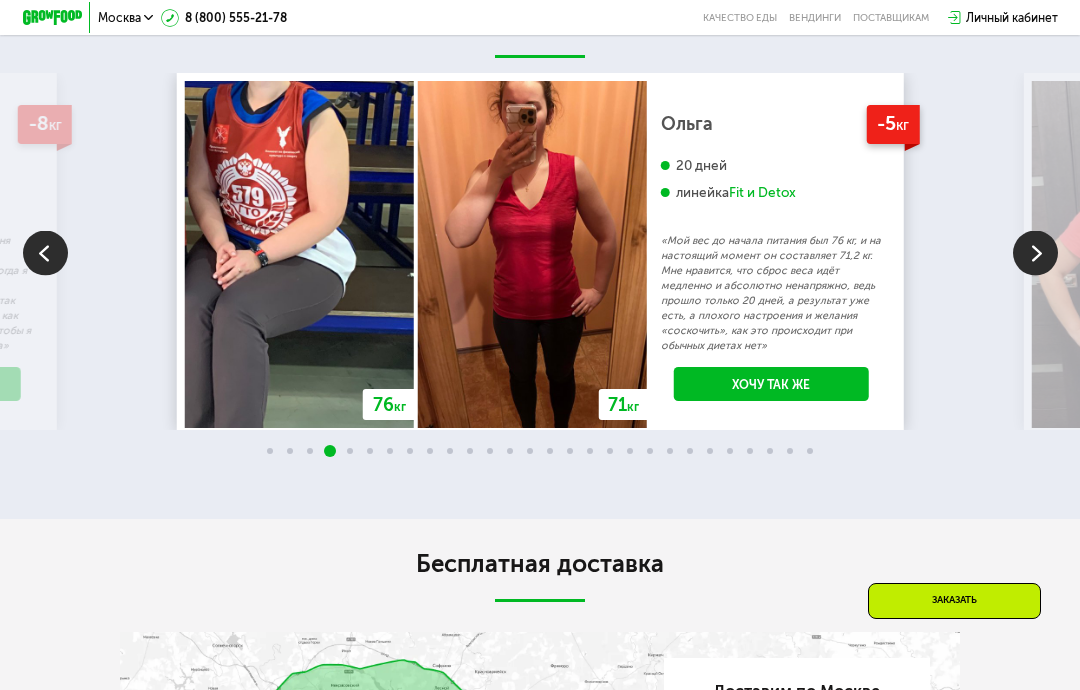 click at bounding box center [1035, 252] 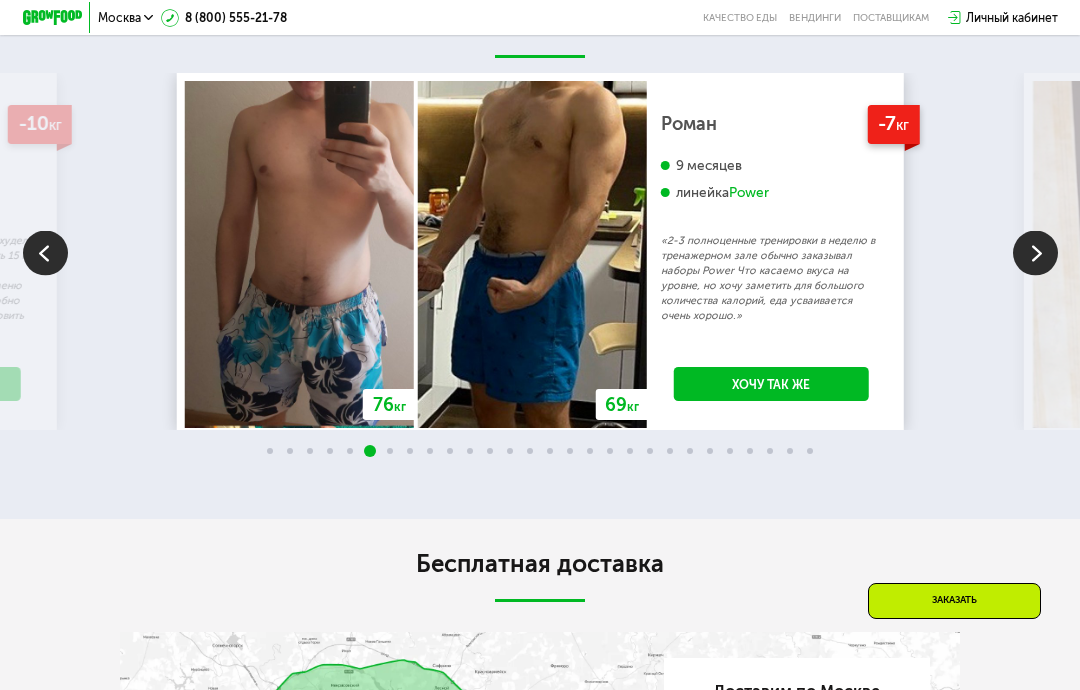 click at bounding box center (1035, 252) 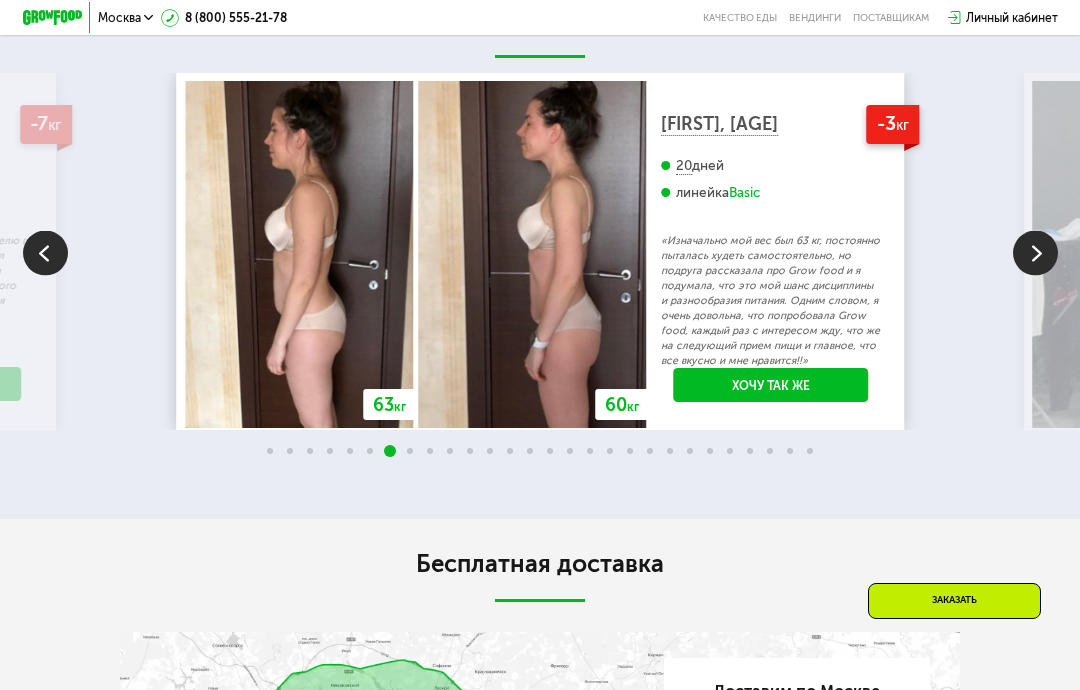 click at bounding box center [1035, 252] 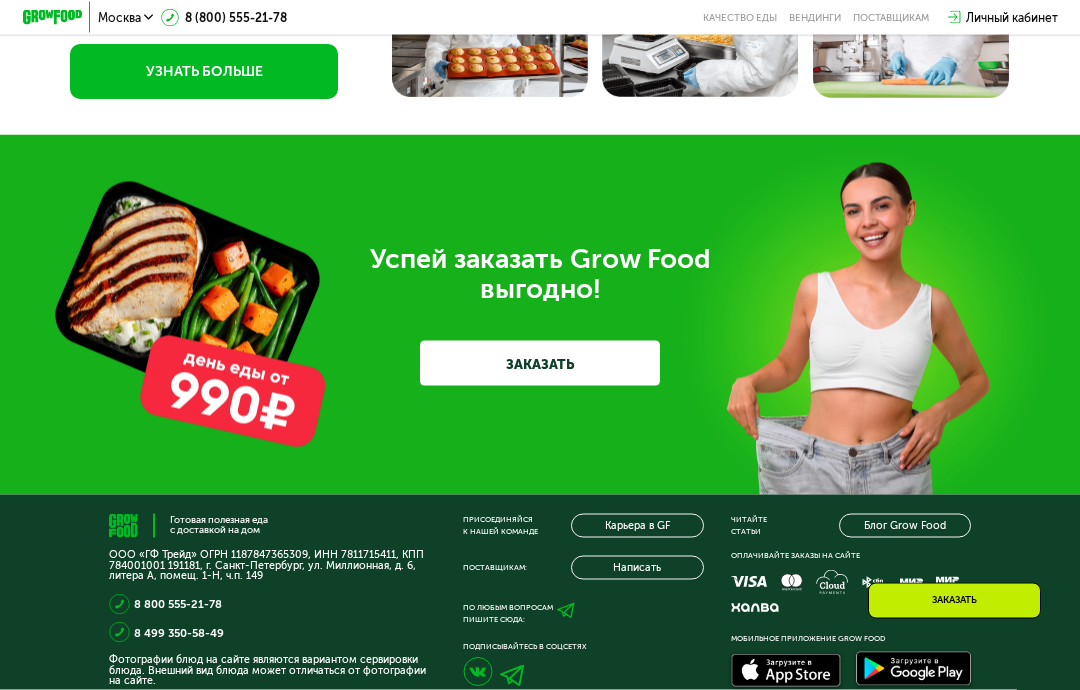 scroll, scrollTop: 4395, scrollLeft: 0, axis: vertical 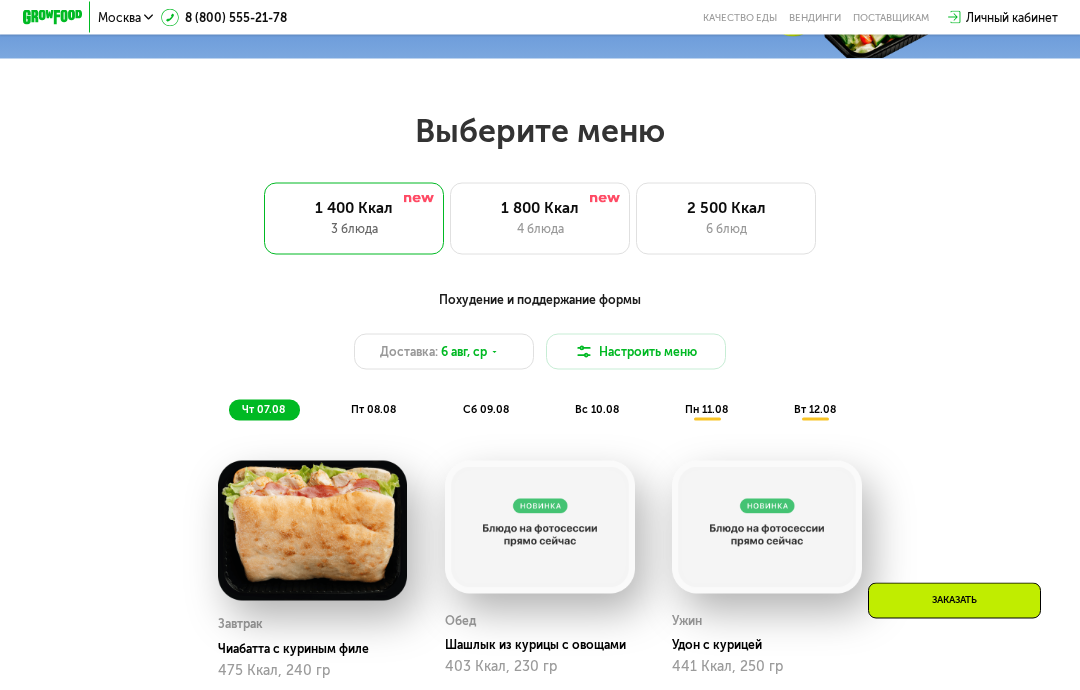click on "6 блюд" at bounding box center [726, 229] 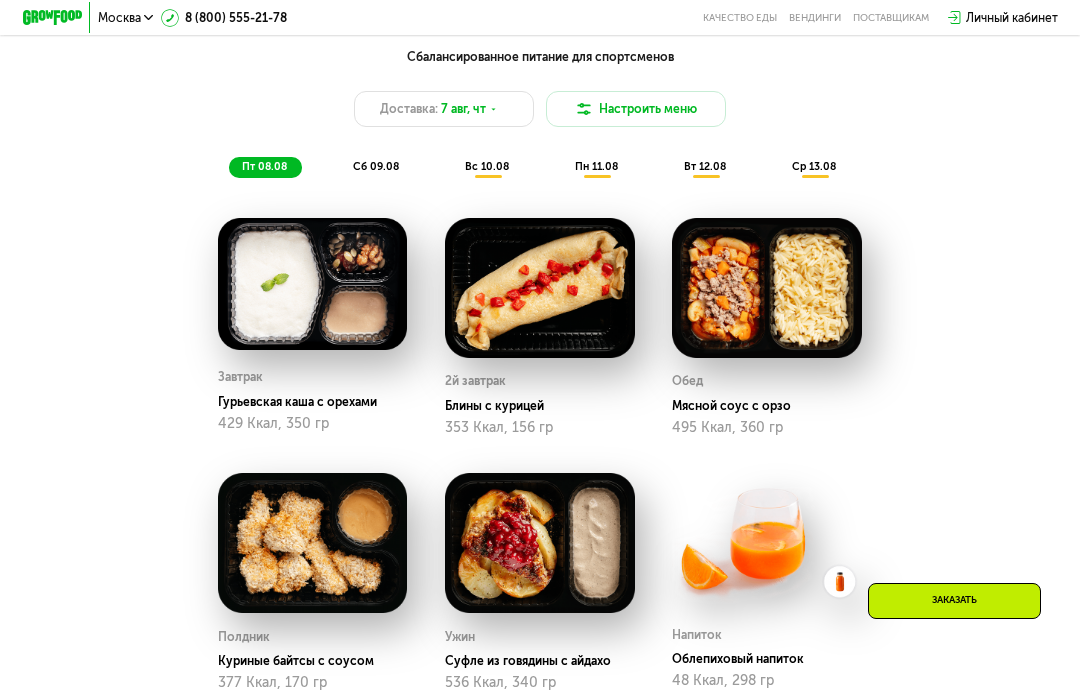 scroll, scrollTop: 843, scrollLeft: 0, axis: vertical 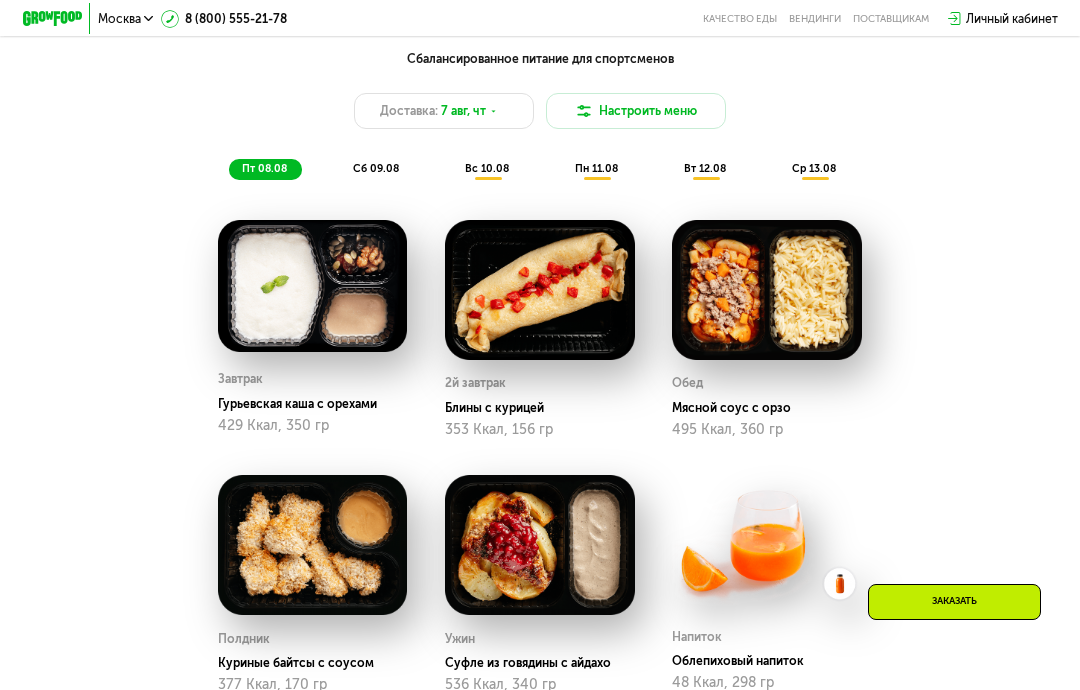 click on "Доставка:" at bounding box center (409, 110) 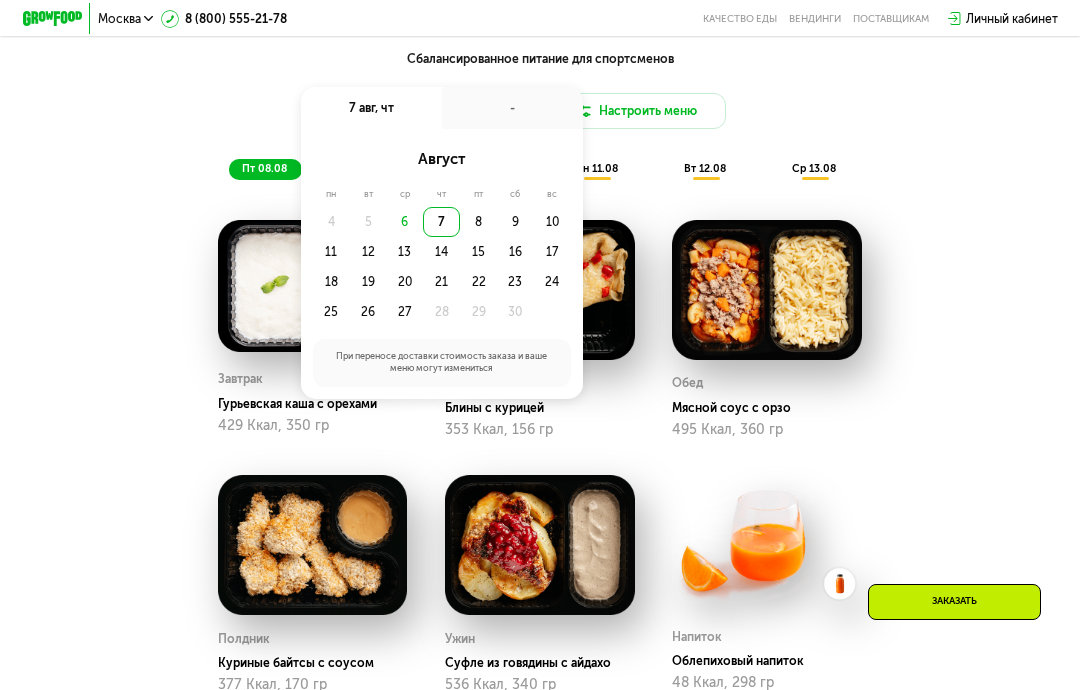 scroll, scrollTop: 842, scrollLeft: 0, axis: vertical 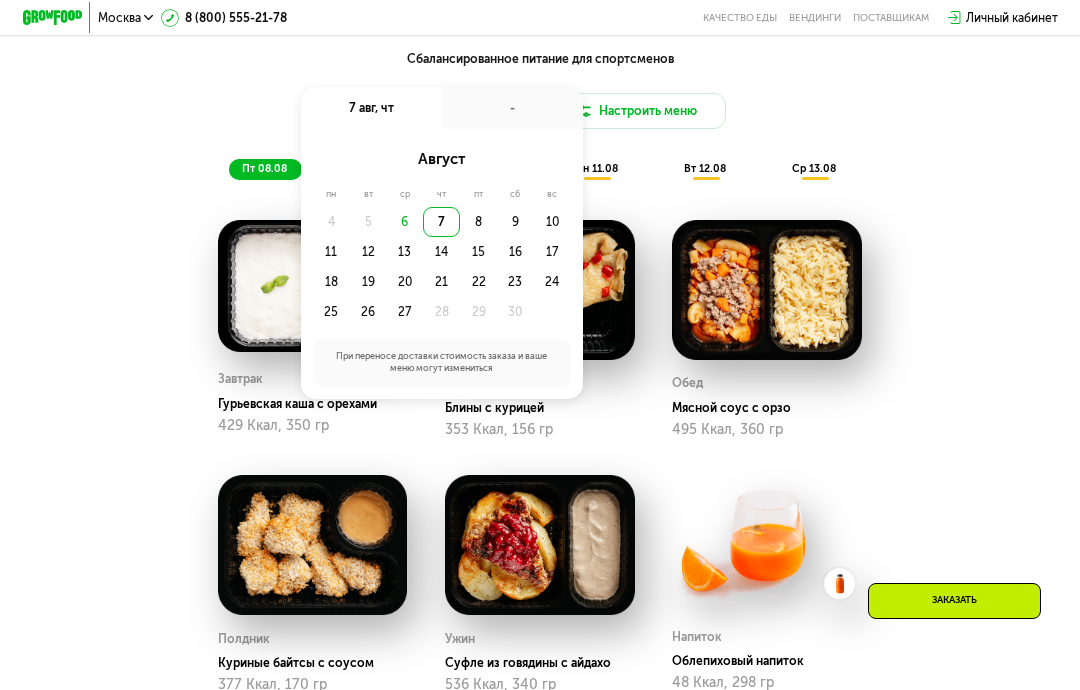 click on "6" 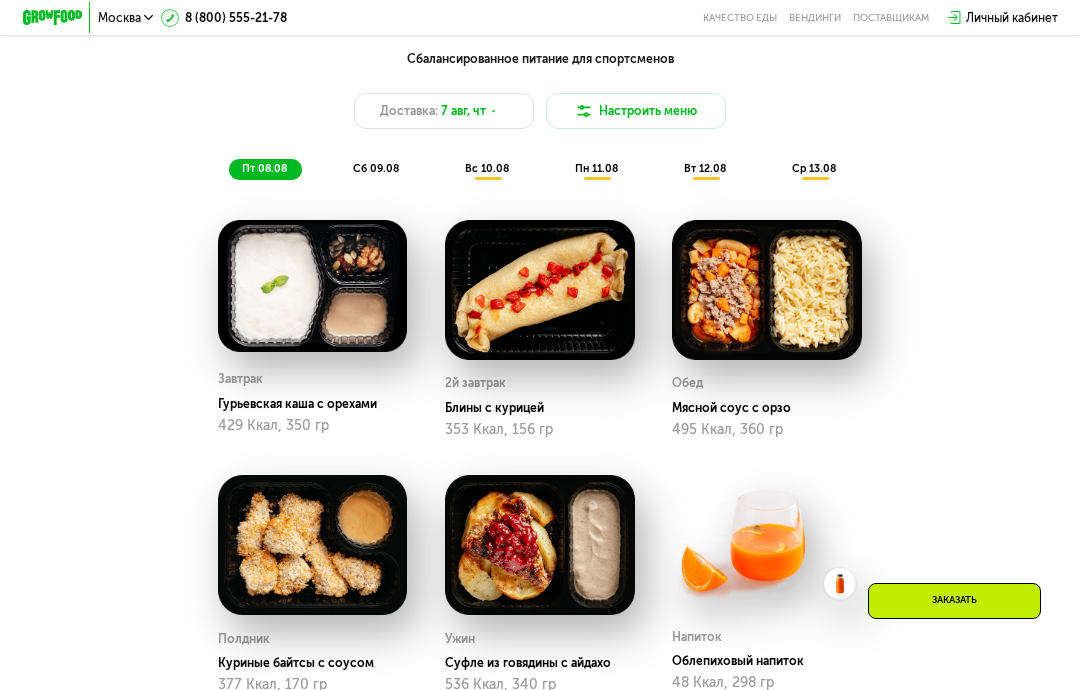 click on "[FIRST], [AGE] Доставка: [DATE], [DAY] [DATE], [DAY] [DATE] [DATE] [DATE] [DATE] [DATE] [DATE] [DATE] [DATE]" at bounding box center [540, 115] 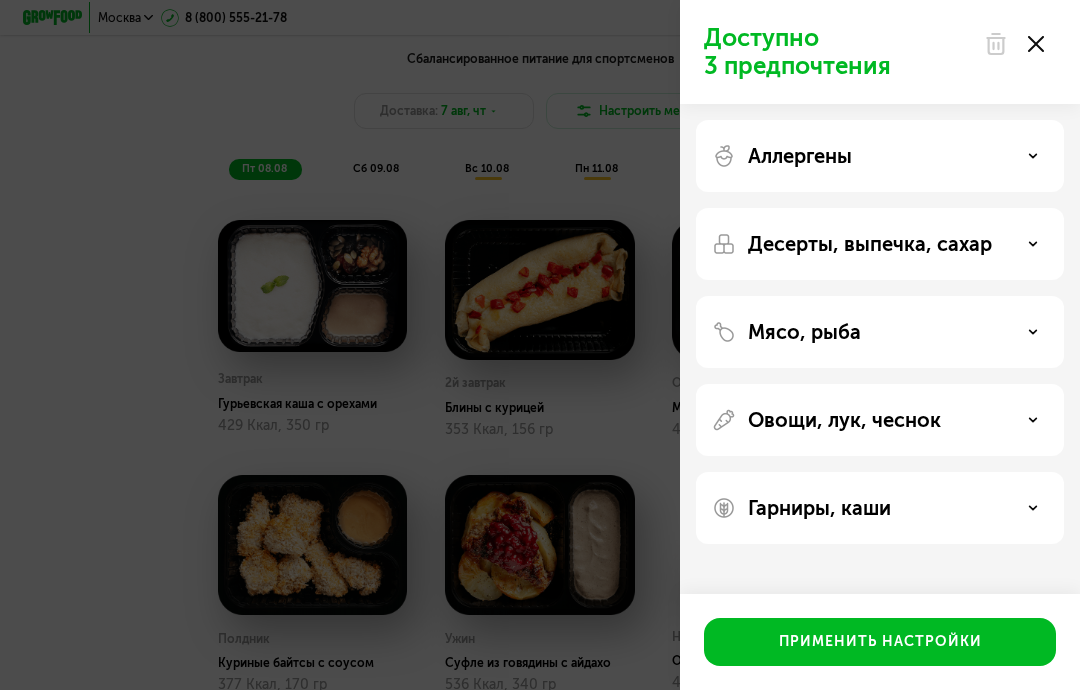 click on "Доступно 3 предпочтения Аллергены Десерты, выпечка, сахар Мясо, рыба Овощи, лук, чеснок Гарниры, каши  Применить настройки" 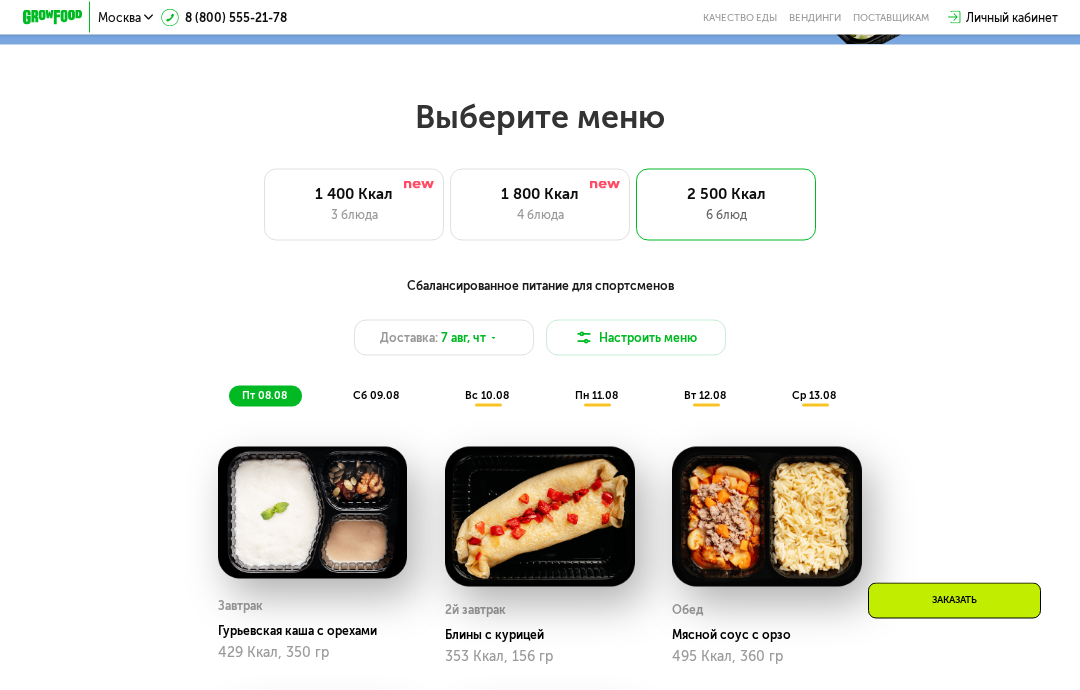 click on "1 400 Ккал" at bounding box center (354, 194) 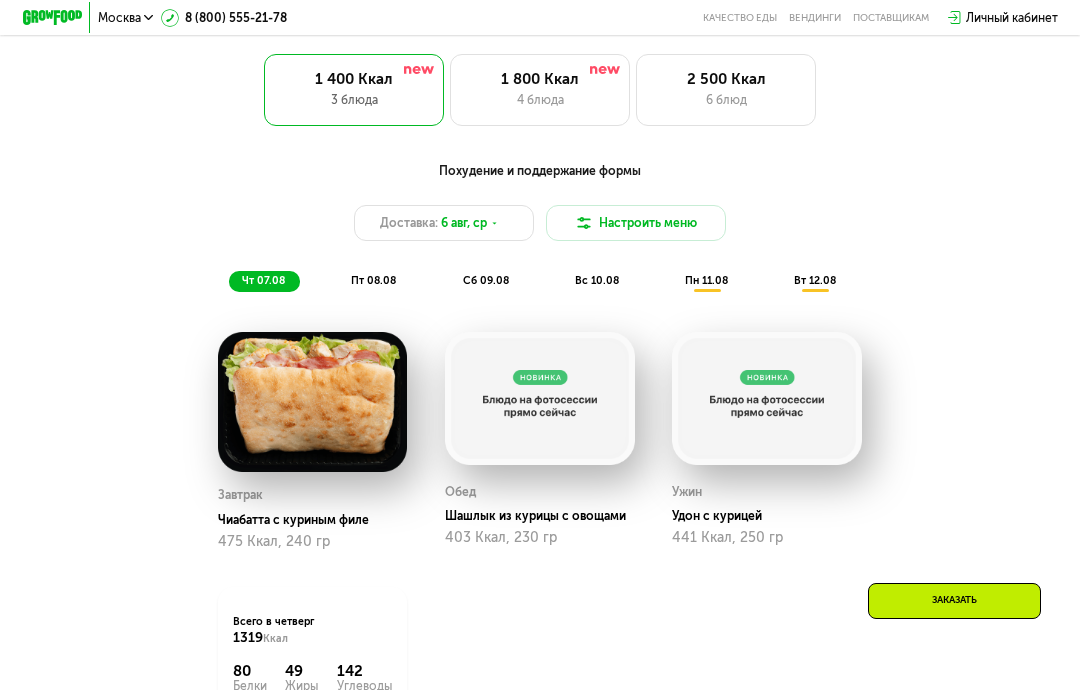 scroll, scrollTop: 729, scrollLeft: 0, axis: vertical 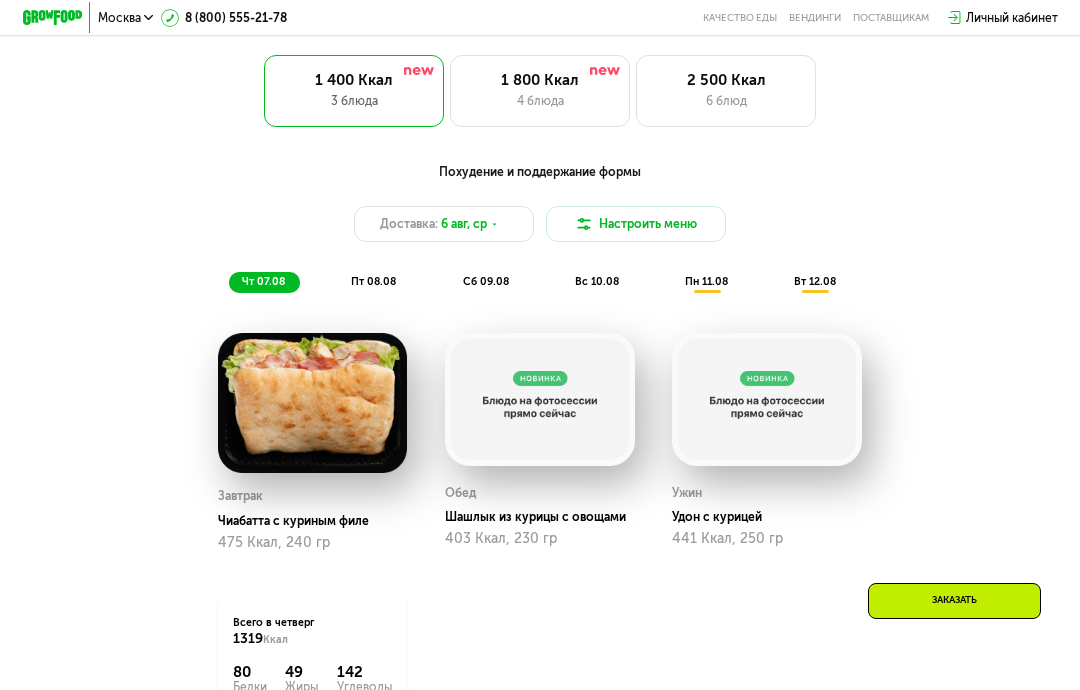 click on "1 800 Ккал" at bounding box center [540, 80] 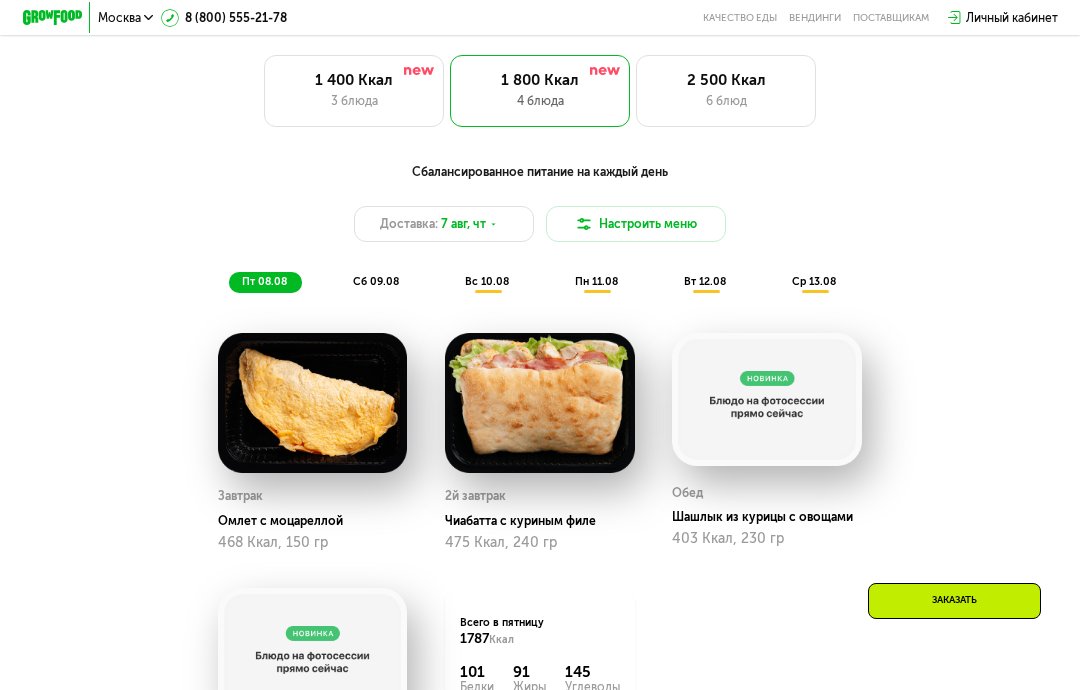 scroll, scrollTop: 691, scrollLeft: 0, axis: vertical 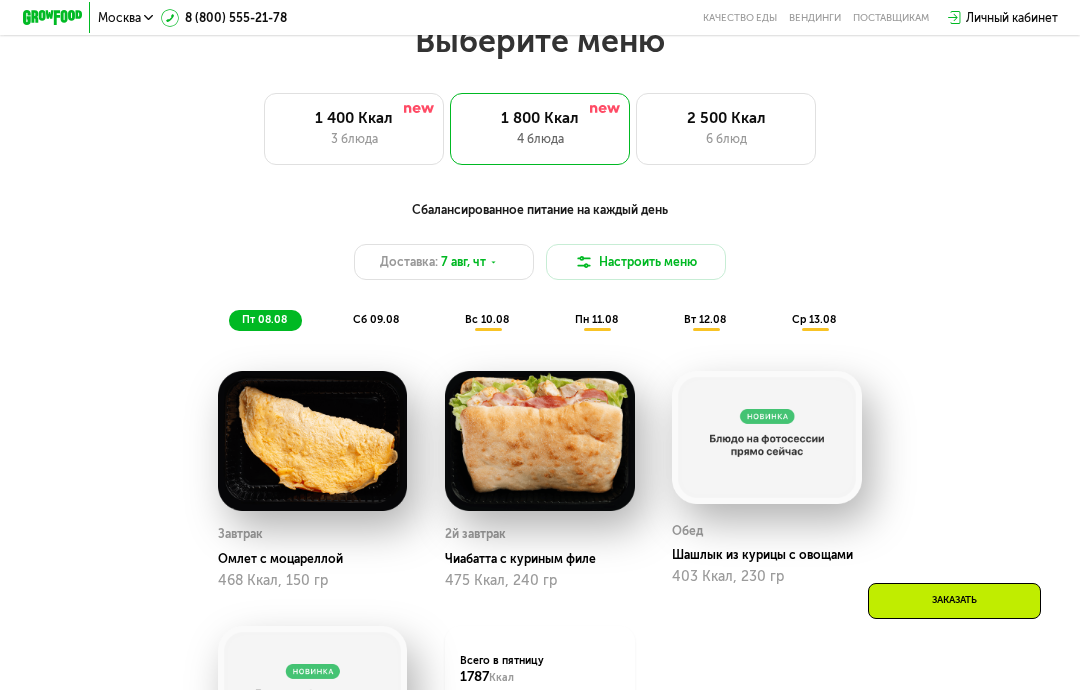 click on "2 500 Ккал 6 блюд" 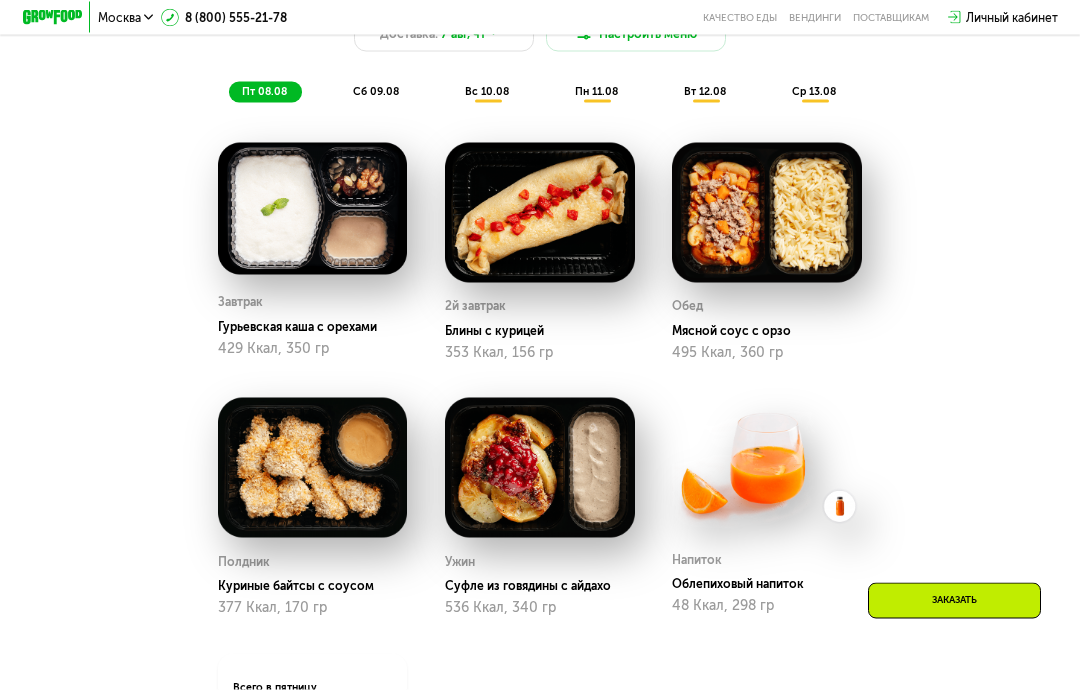 scroll, scrollTop: 920, scrollLeft: 0, axis: vertical 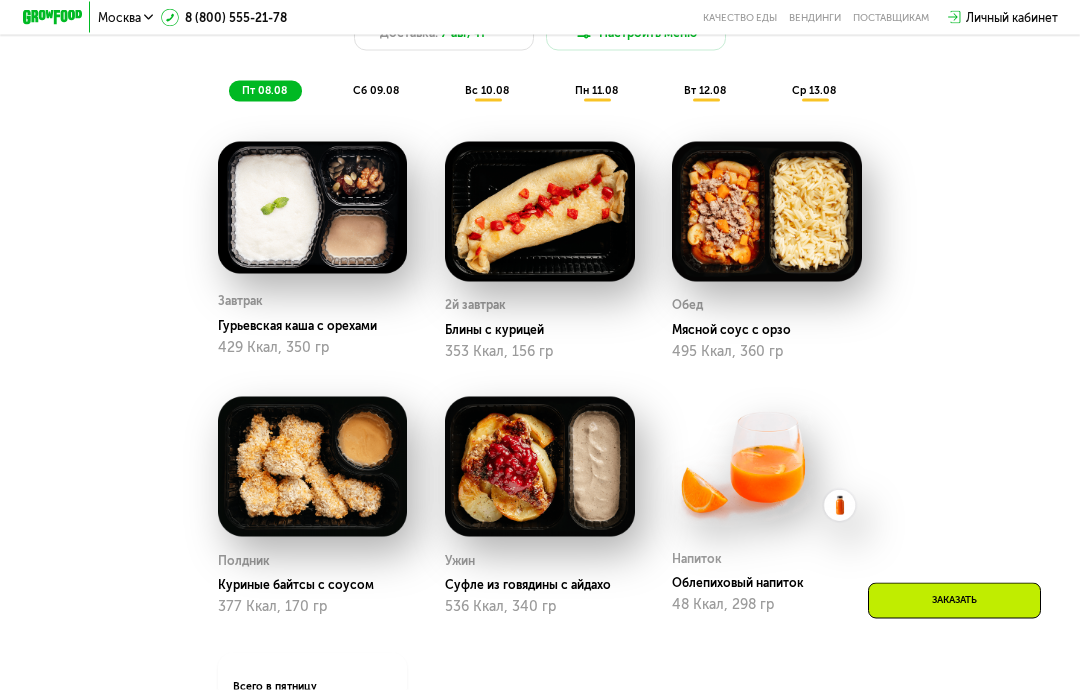 click on "Куриные байтсы с соусом" at bounding box center [319, 585] 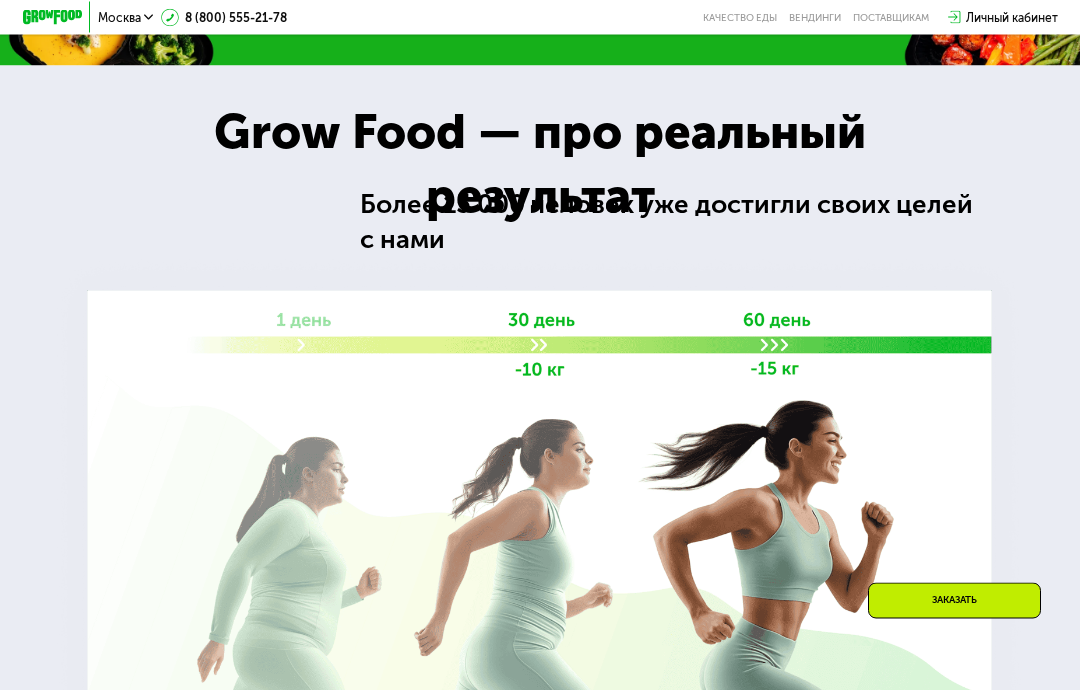 scroll, scrollTop: 2218, scrollLeft: 0, axis: vertical 